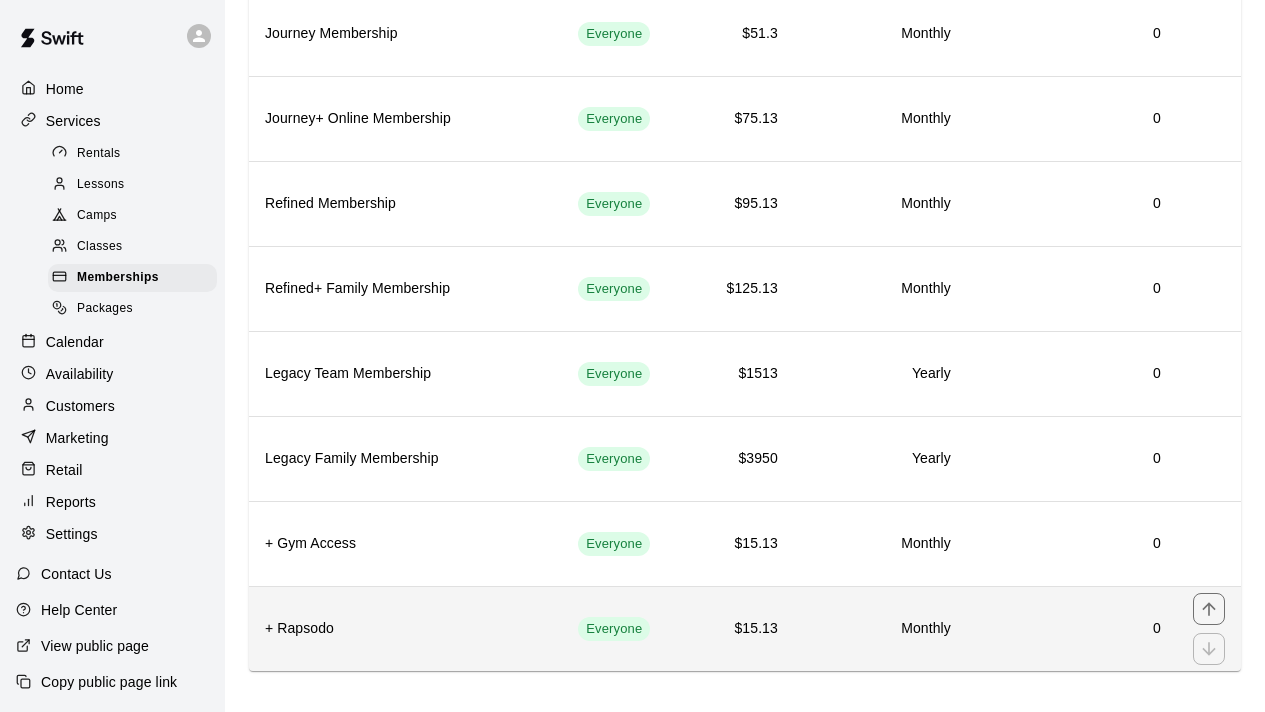 scroll, scrollTop: 393, scrollLeft: 0, axis: vertical 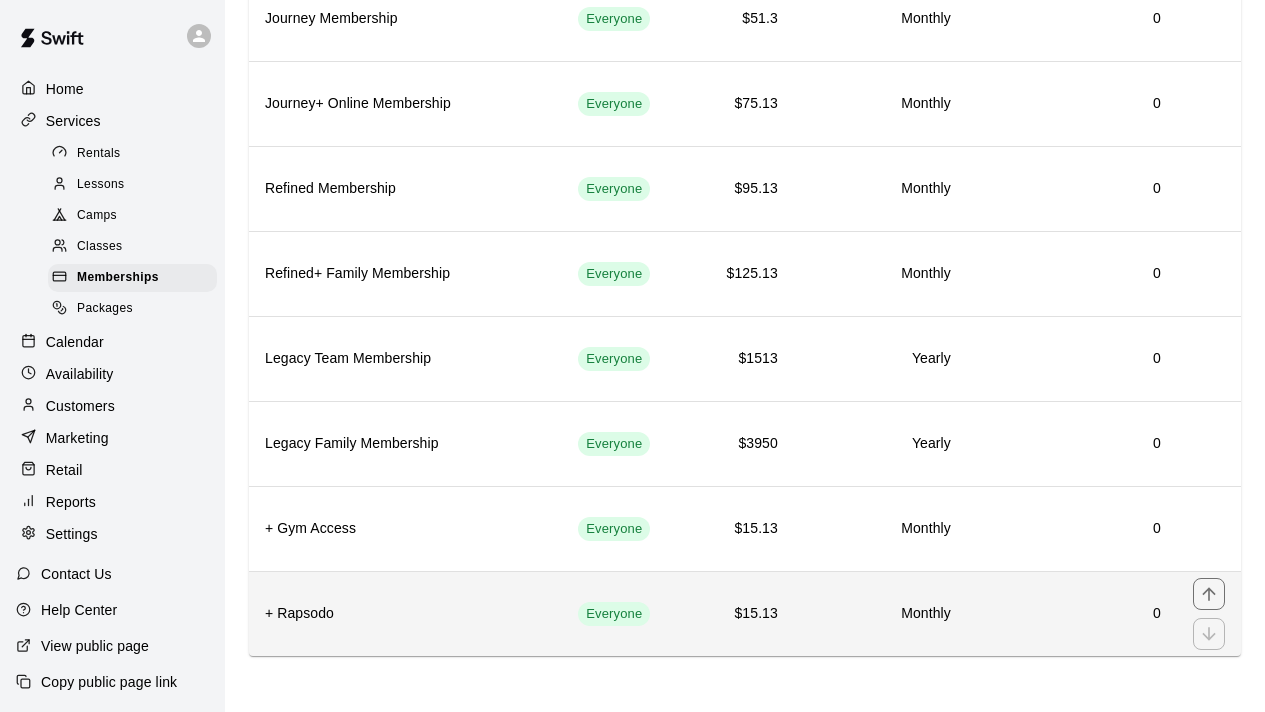 click on "0" at bounding box center [1072, 614] 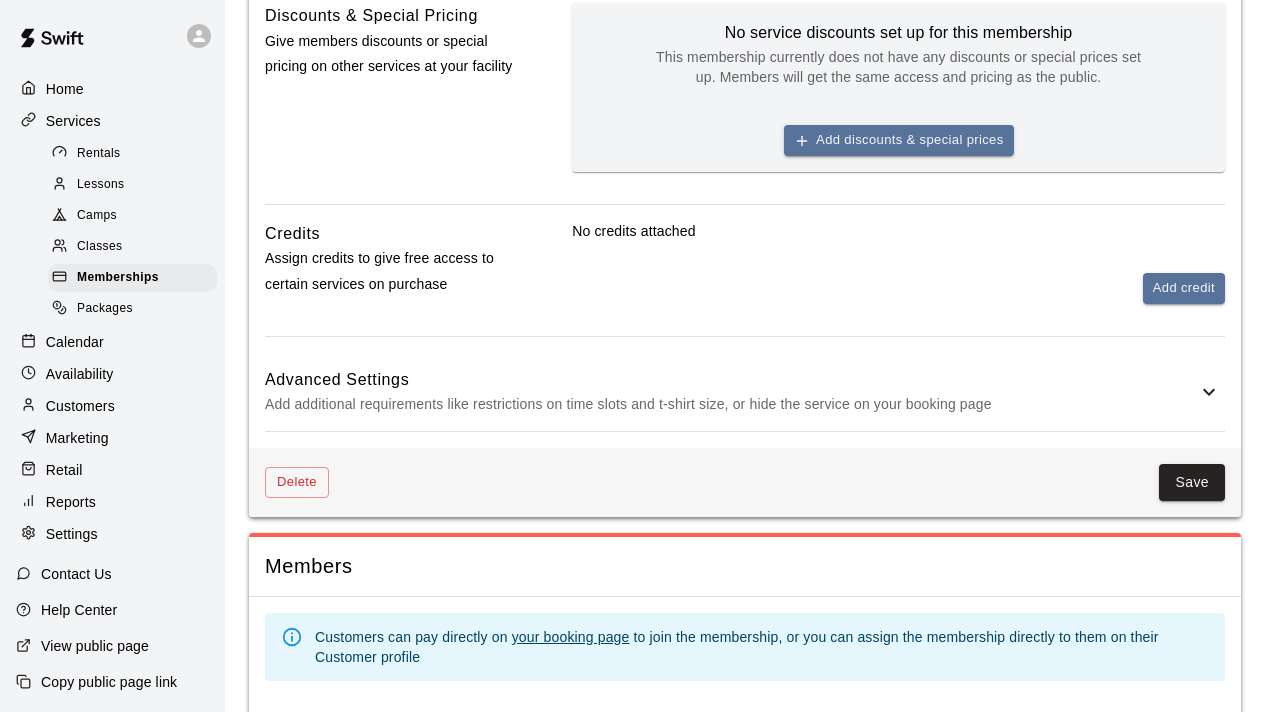 scroll, scrollTop: 817, scrollLeft: 0, axis: vertical 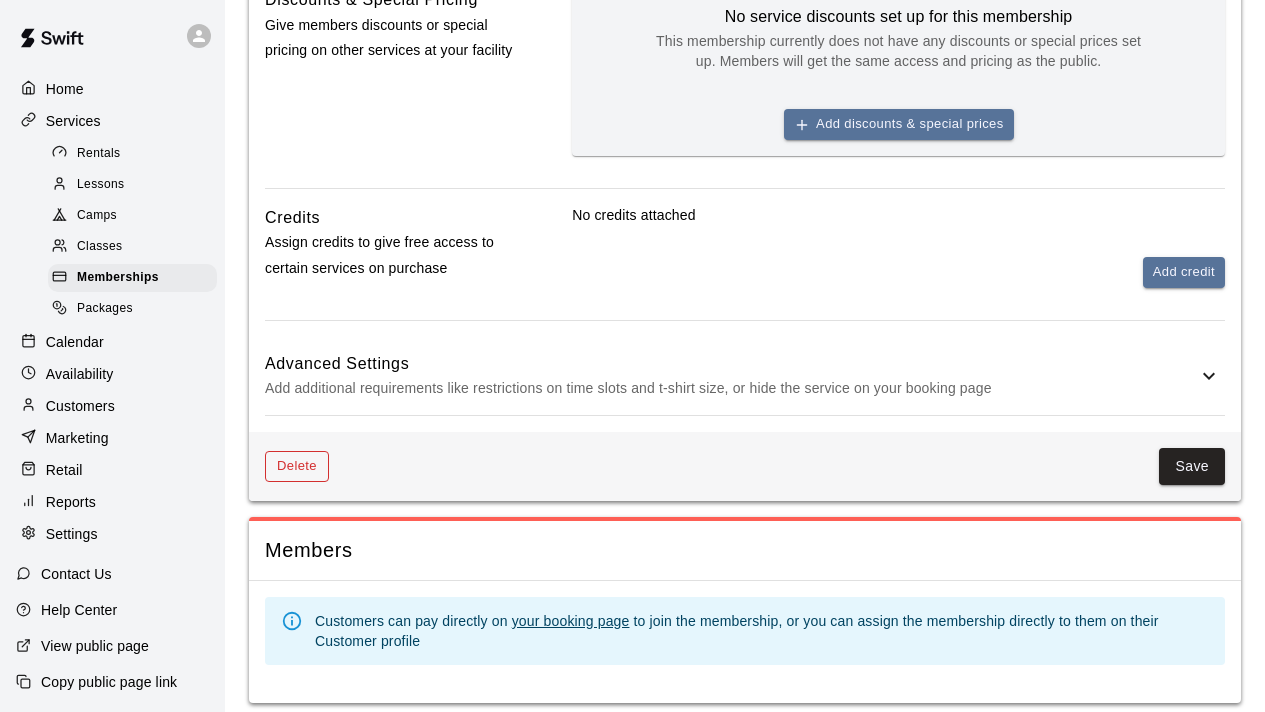 click on "Delete" at bounding box center (297, 466) 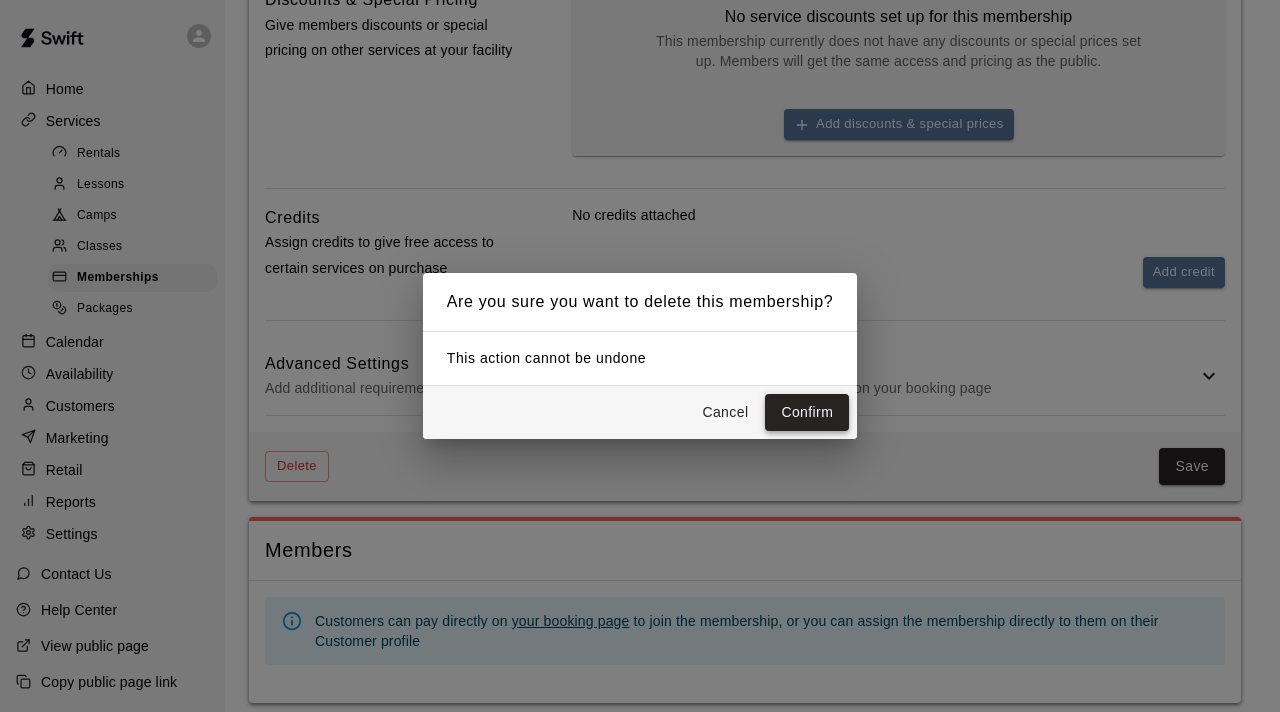 click on "Confirm" at bounding box center [807, 412] 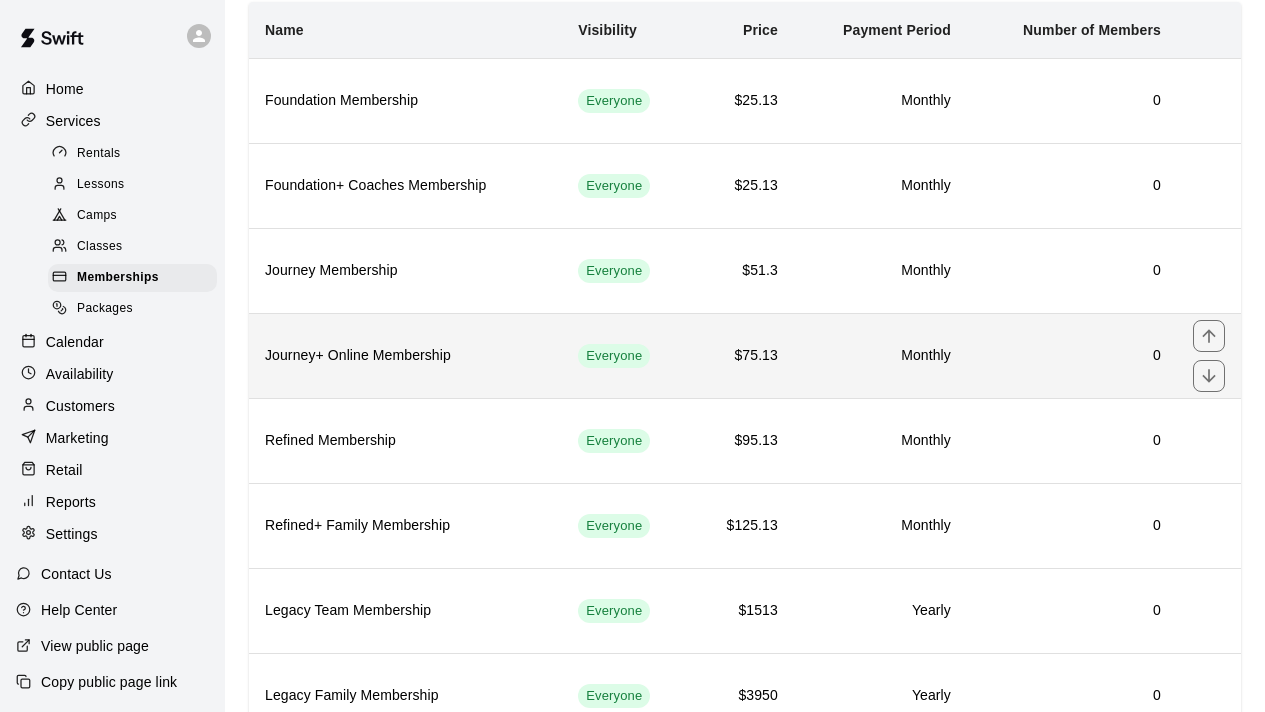 scroll, scrollTop: 308, scrollLeft: 0, axis: vertical 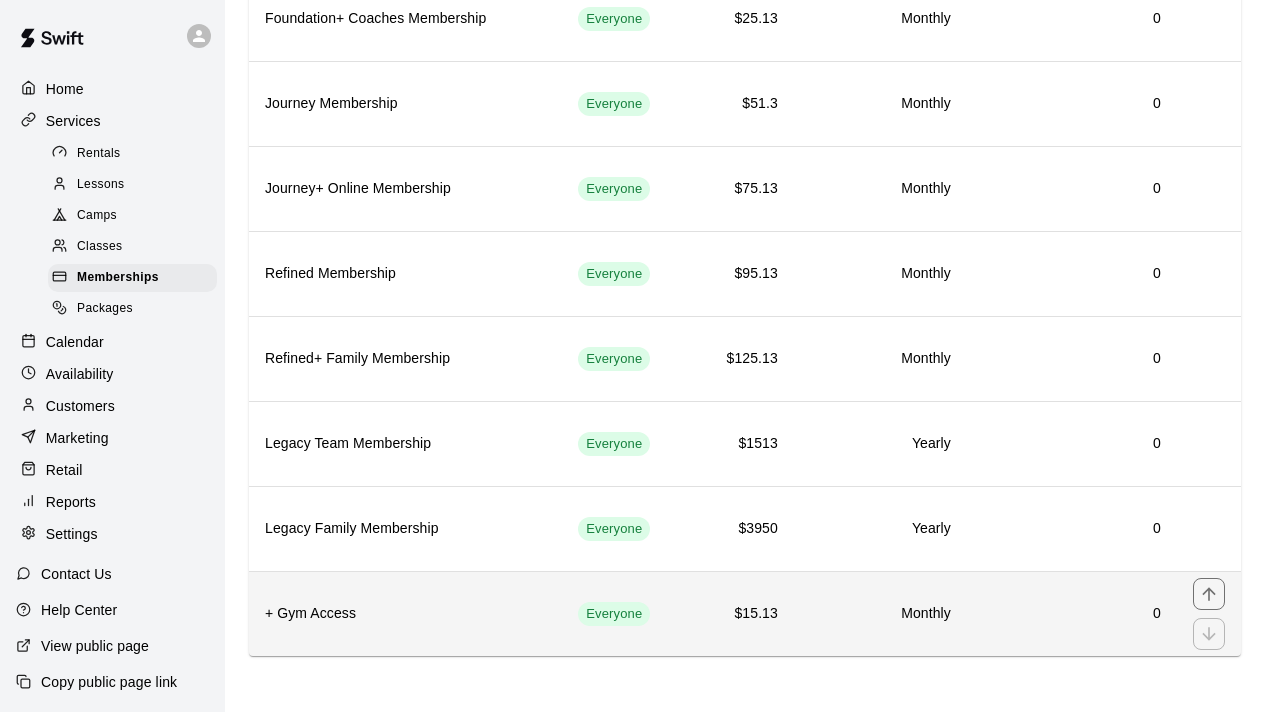 click on "+ Gym Access" at bounding box center (405, 614) 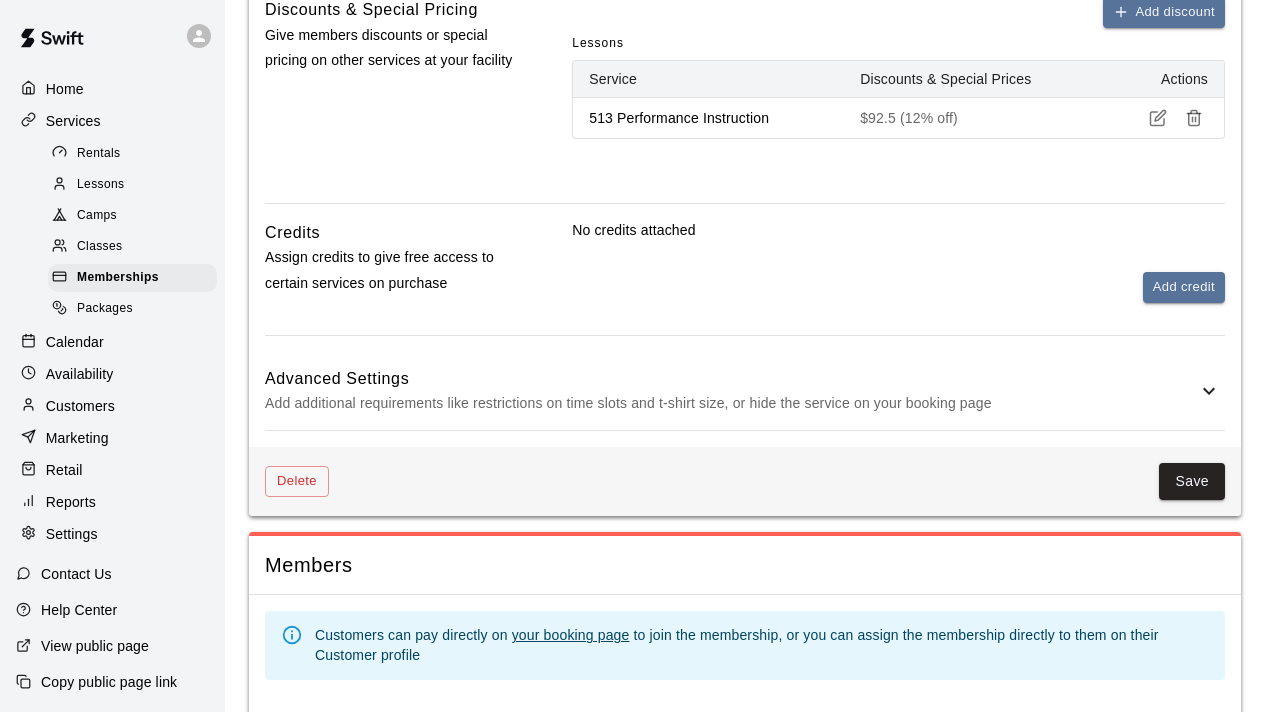scroll, scrollTop: 1025, scrollLeft: 0, axis: vertical 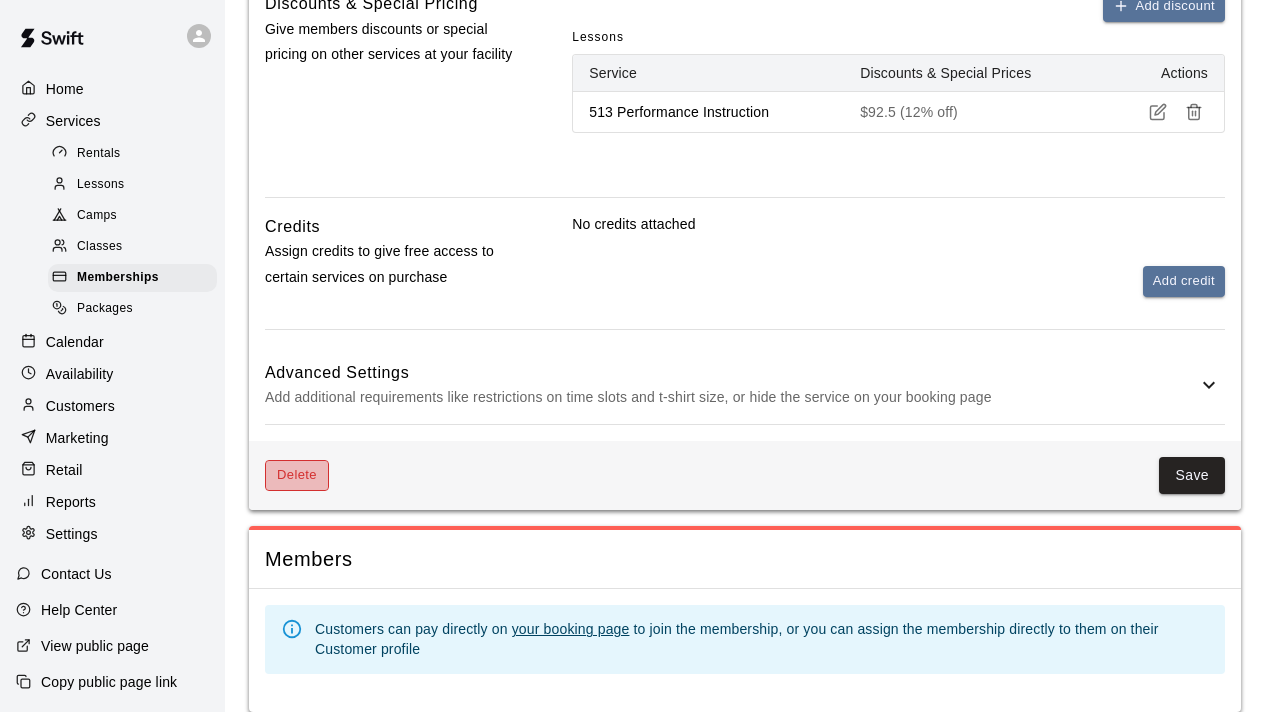 click on "Delete" at bounding box center [297, 475] 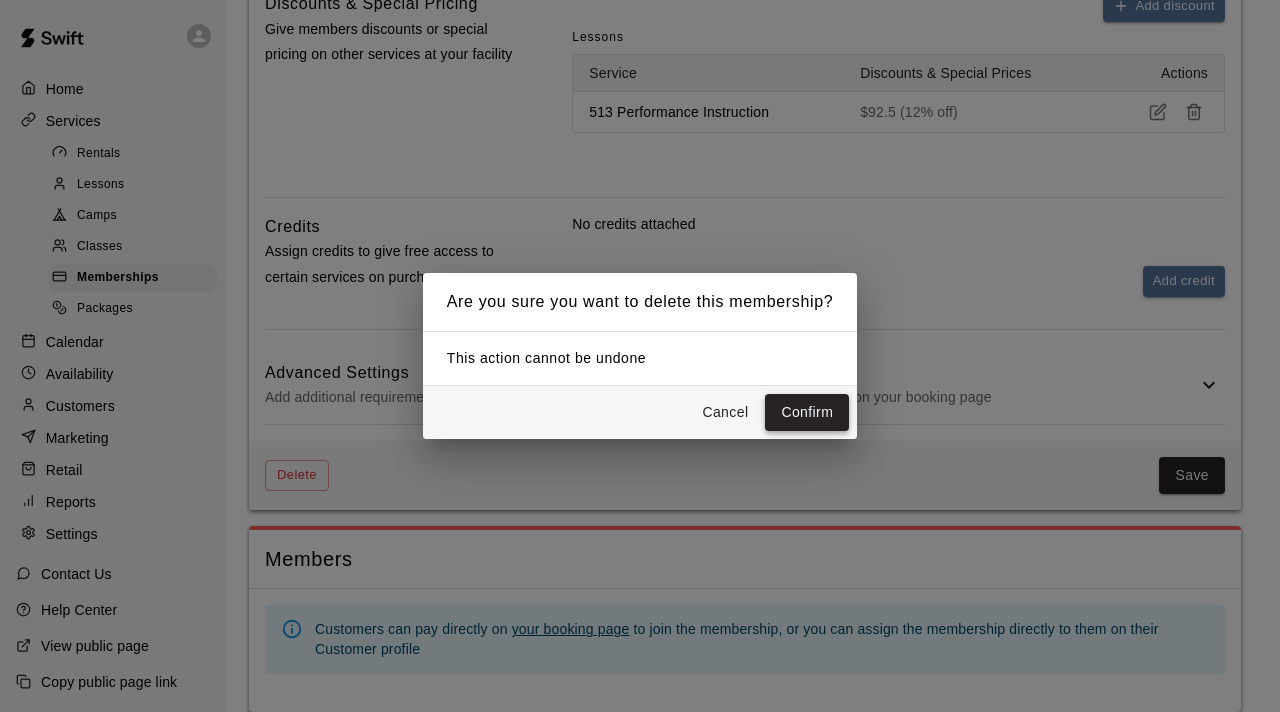 click on "Confirm" at bounding box center [807, 412] 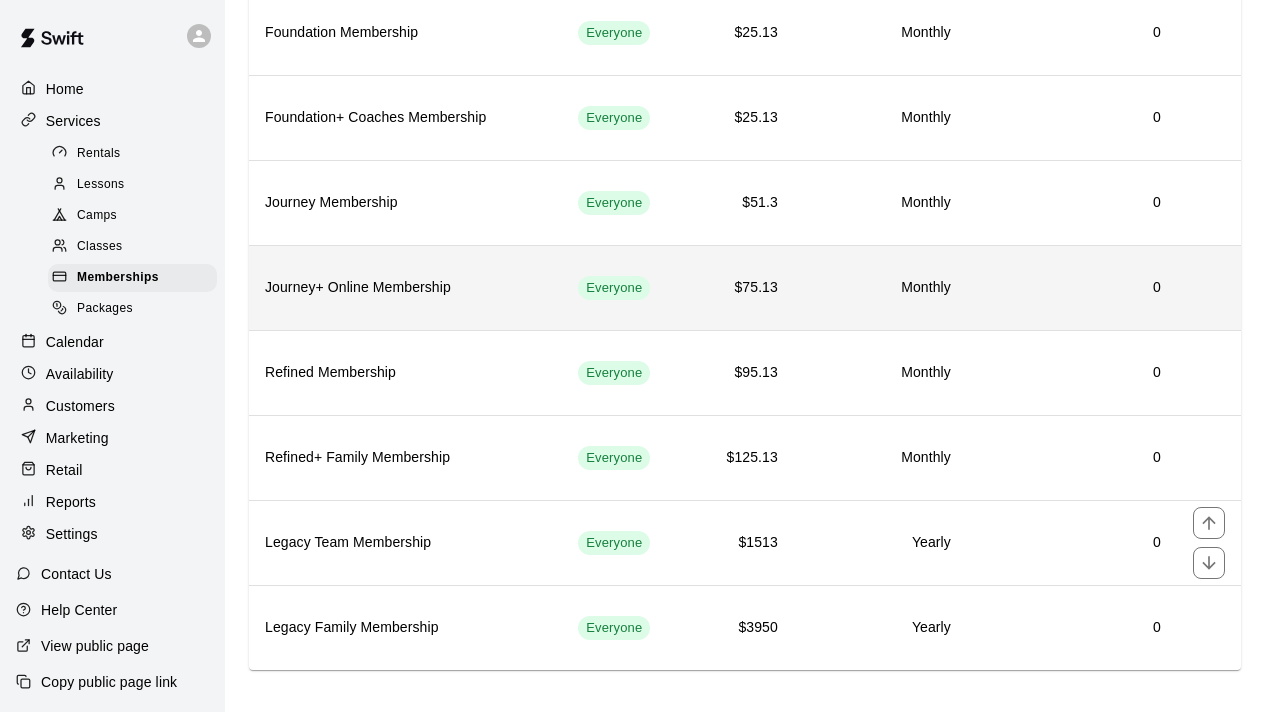 scroll, scrollTop: 209, scrollLeft: 0, axis: vertical 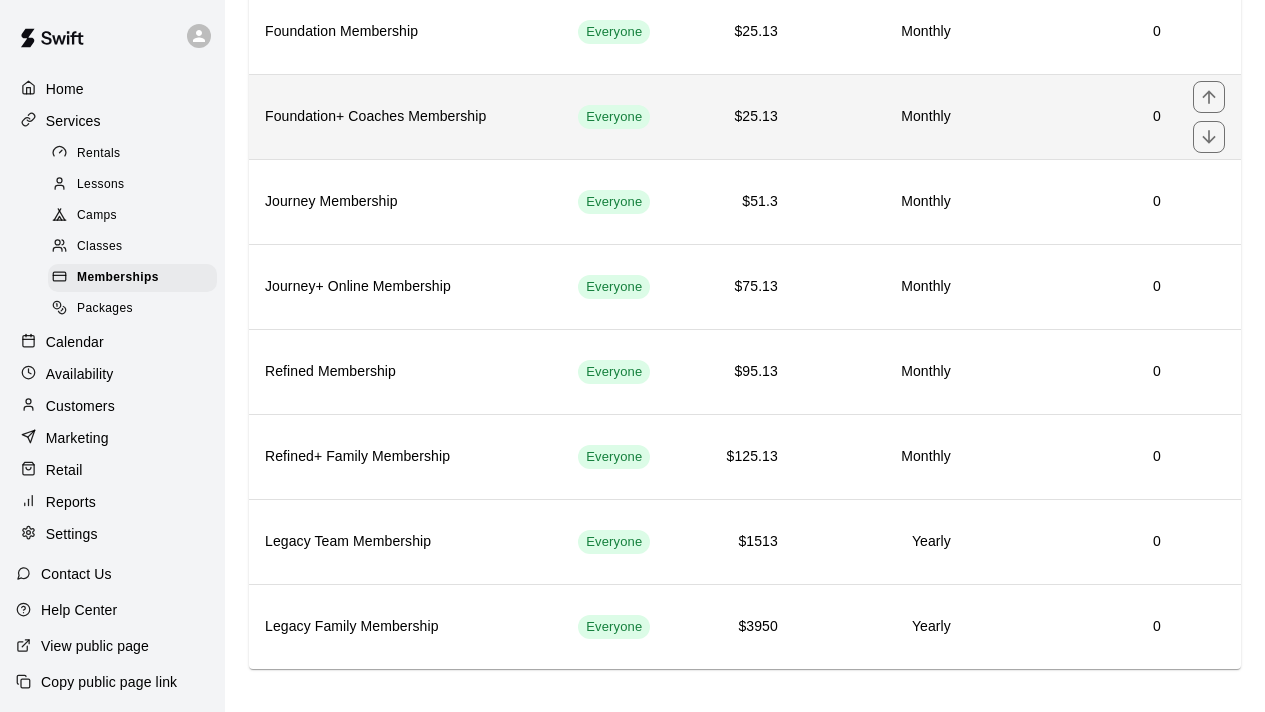 click on "Foundation+ Coaches Membership" at bounding box center [405, 117] 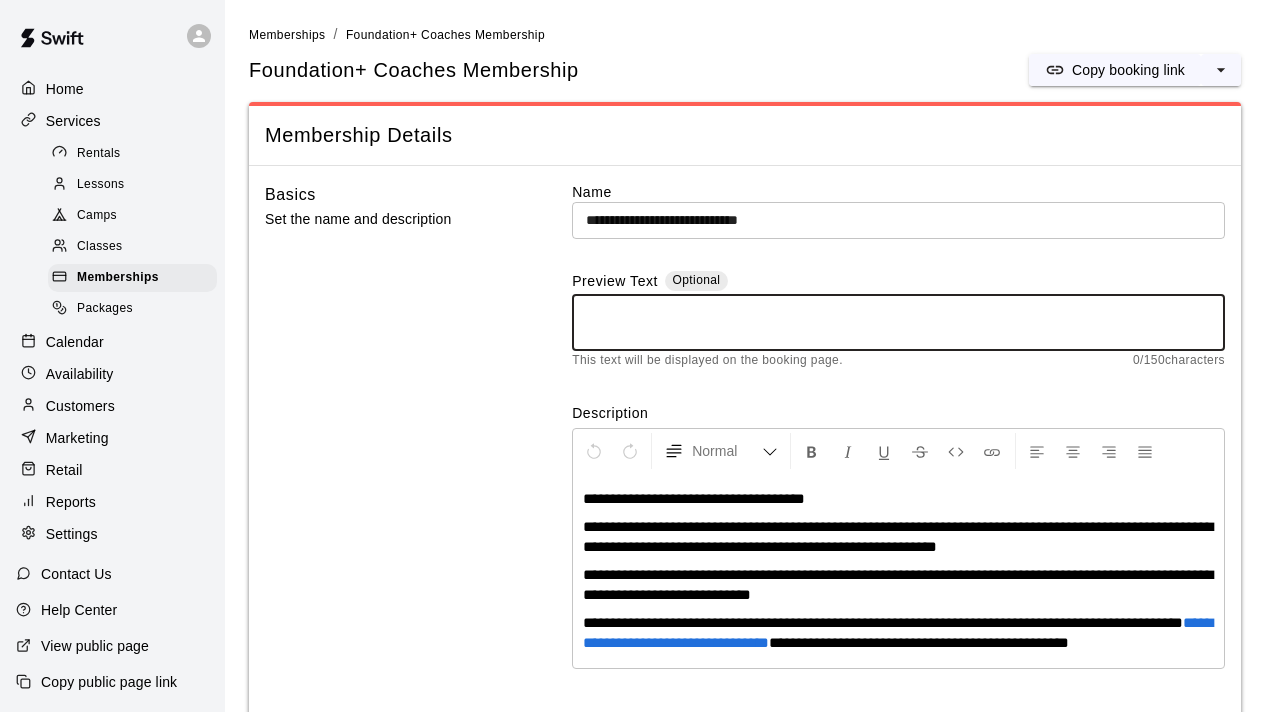 click at bounding box center [898, 323] 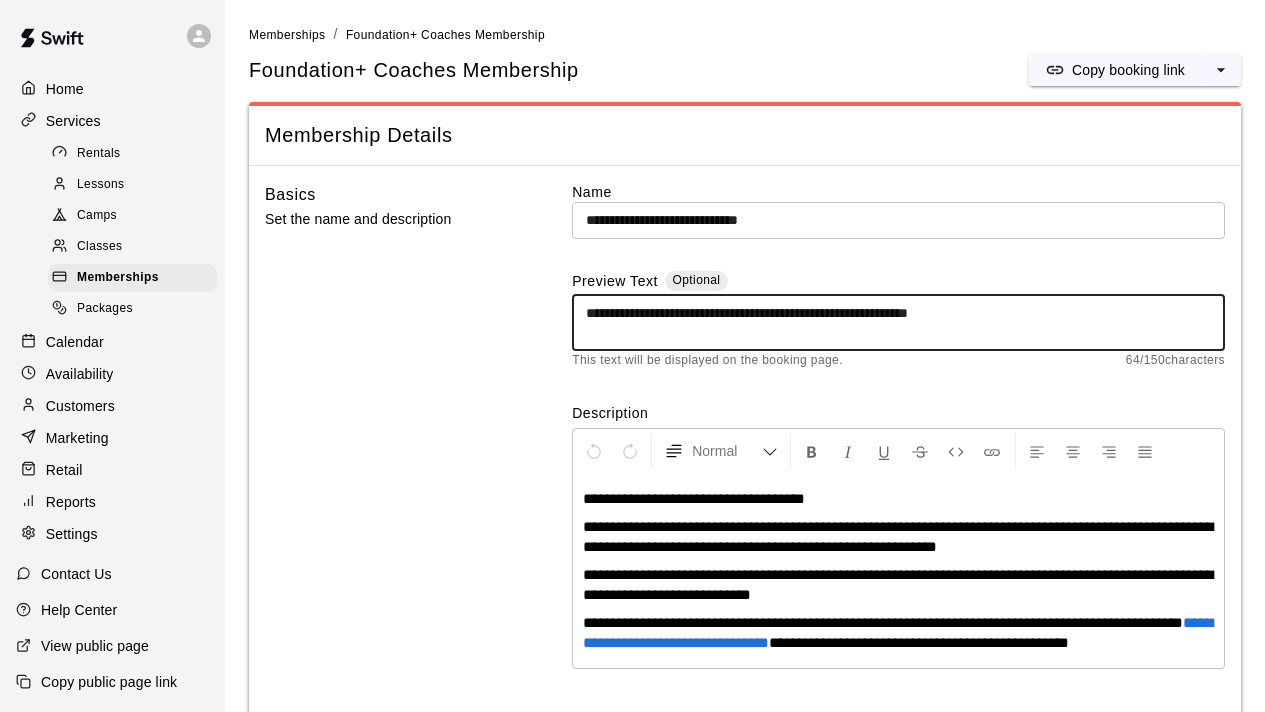 drag, startPoint x: 1014, startPoint y: 310, endPoint x: 575, endPoint y: 314, distance: 439.01822 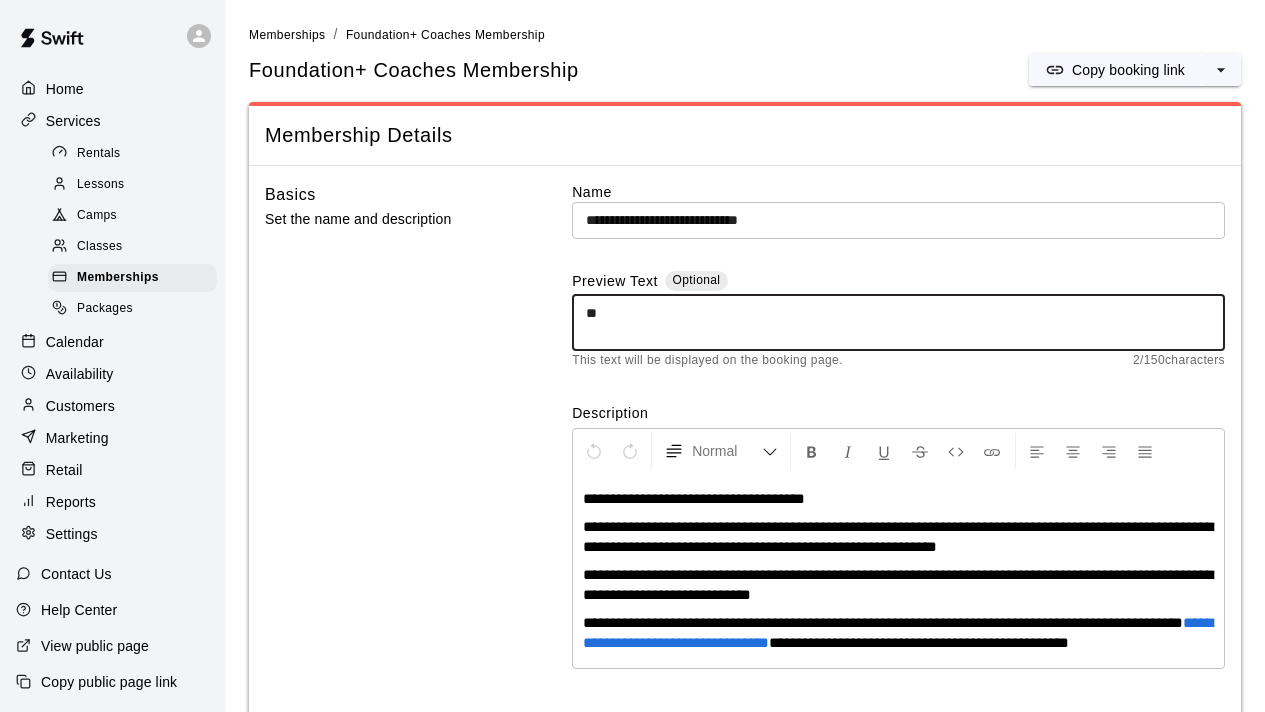 type on "*" 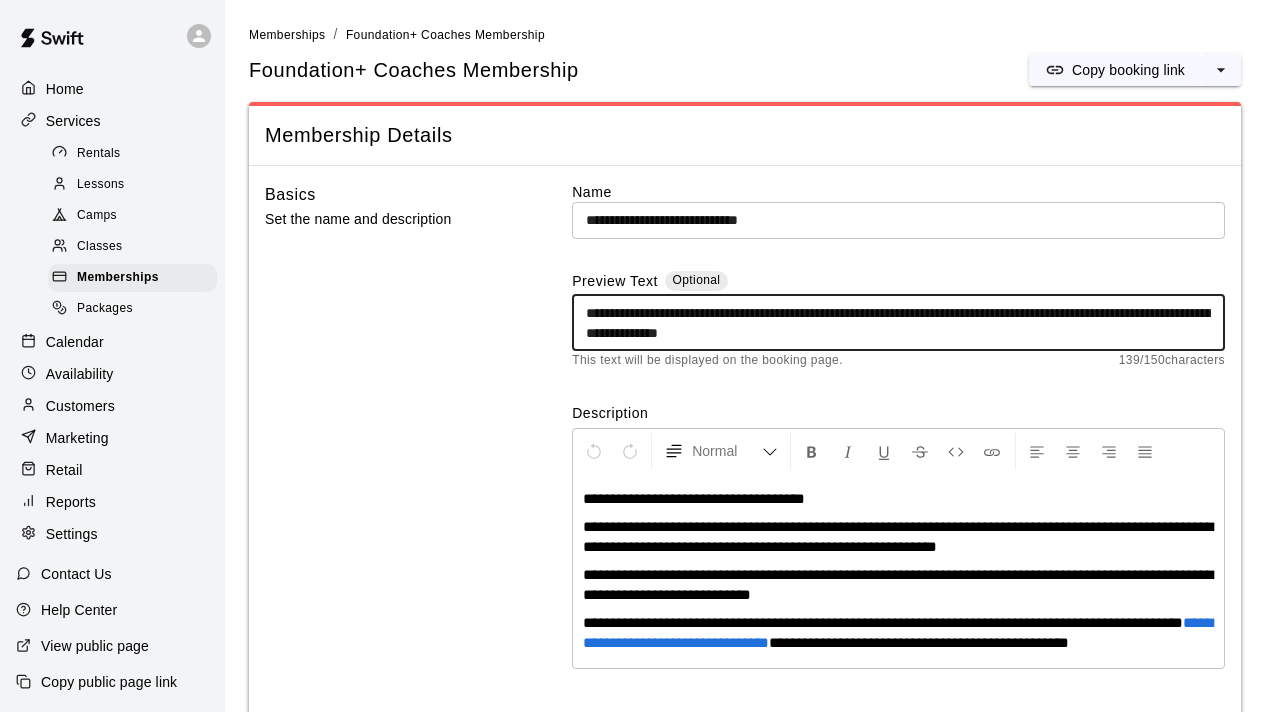 type on "**********" 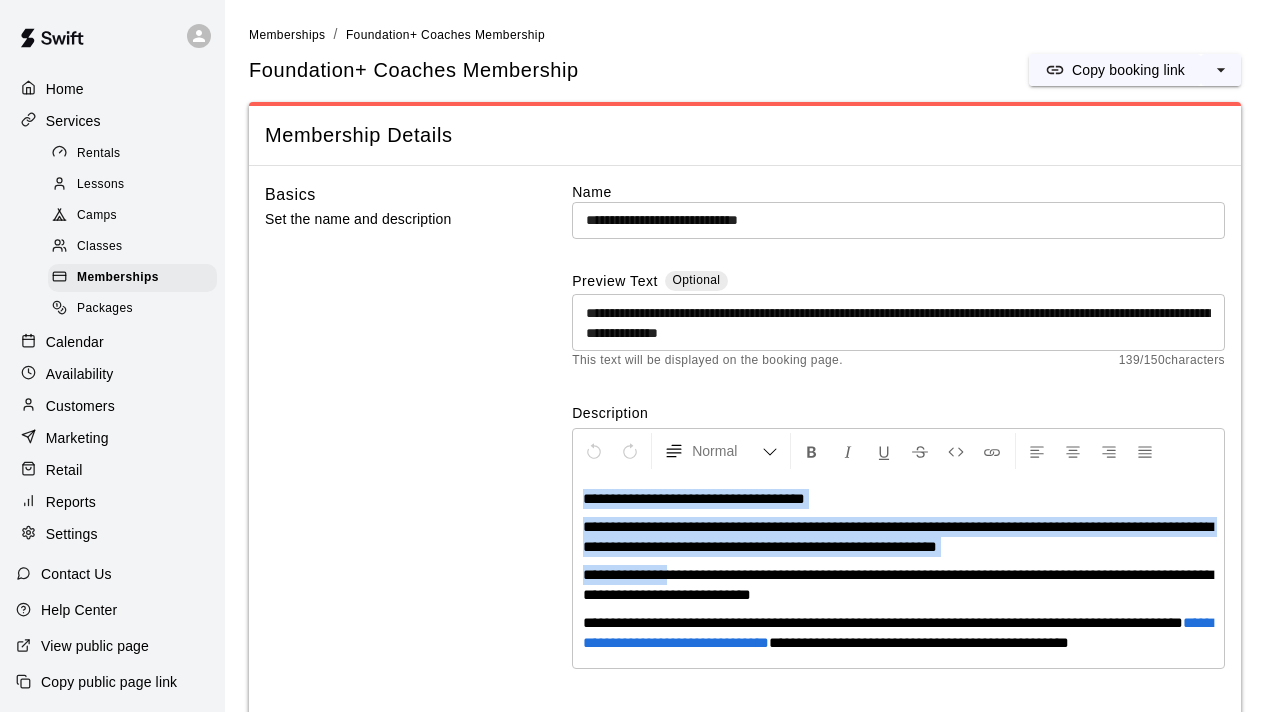 drag, startPoint x: 586, startPoint y: 495, endPoint x: 666, endPoint y: 553, distance: 98.81296 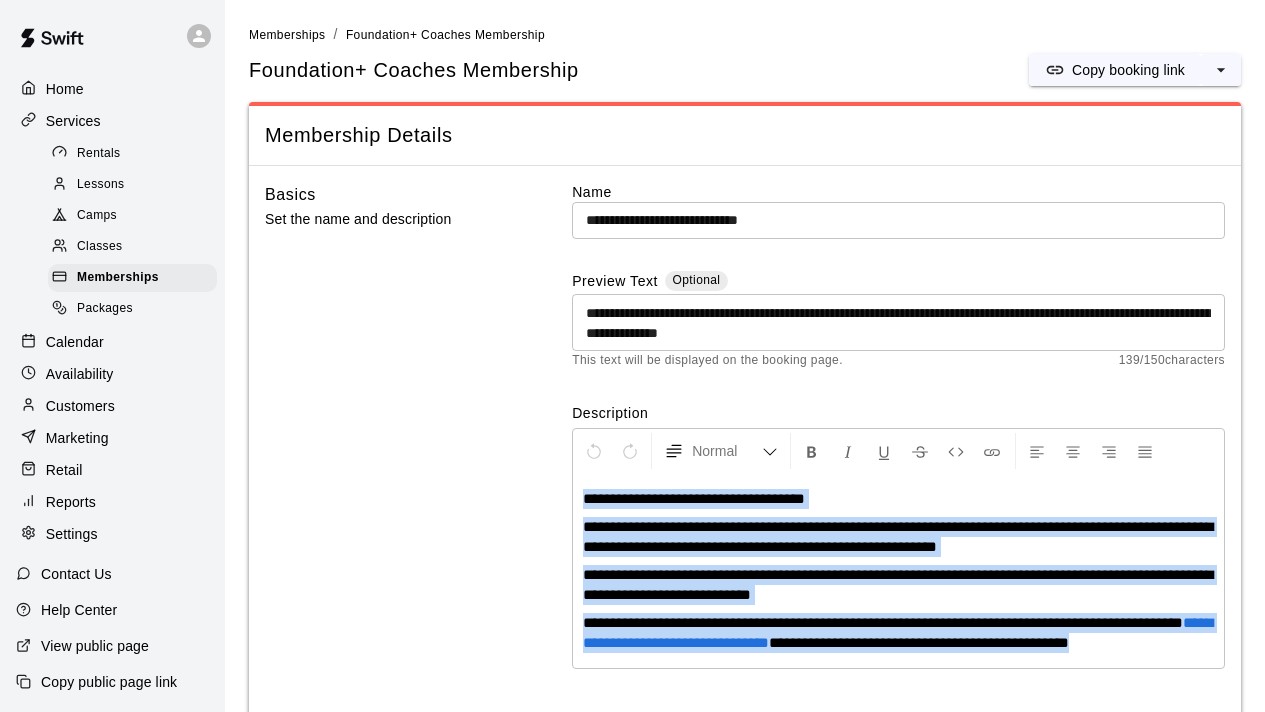 drag, startPoint x: 581, startPoint y: 501, endPoint x: 698, endPoint y: 676, distance: 210.50891 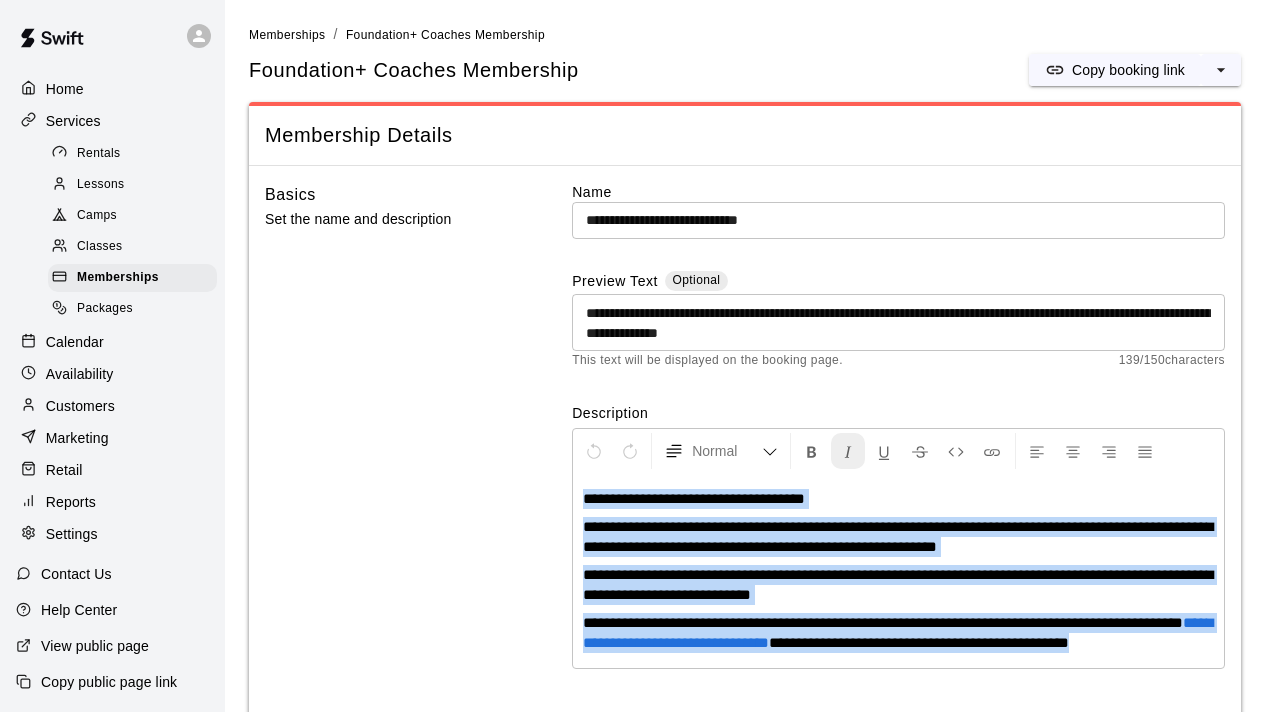 click at bounding box center (848, 452) 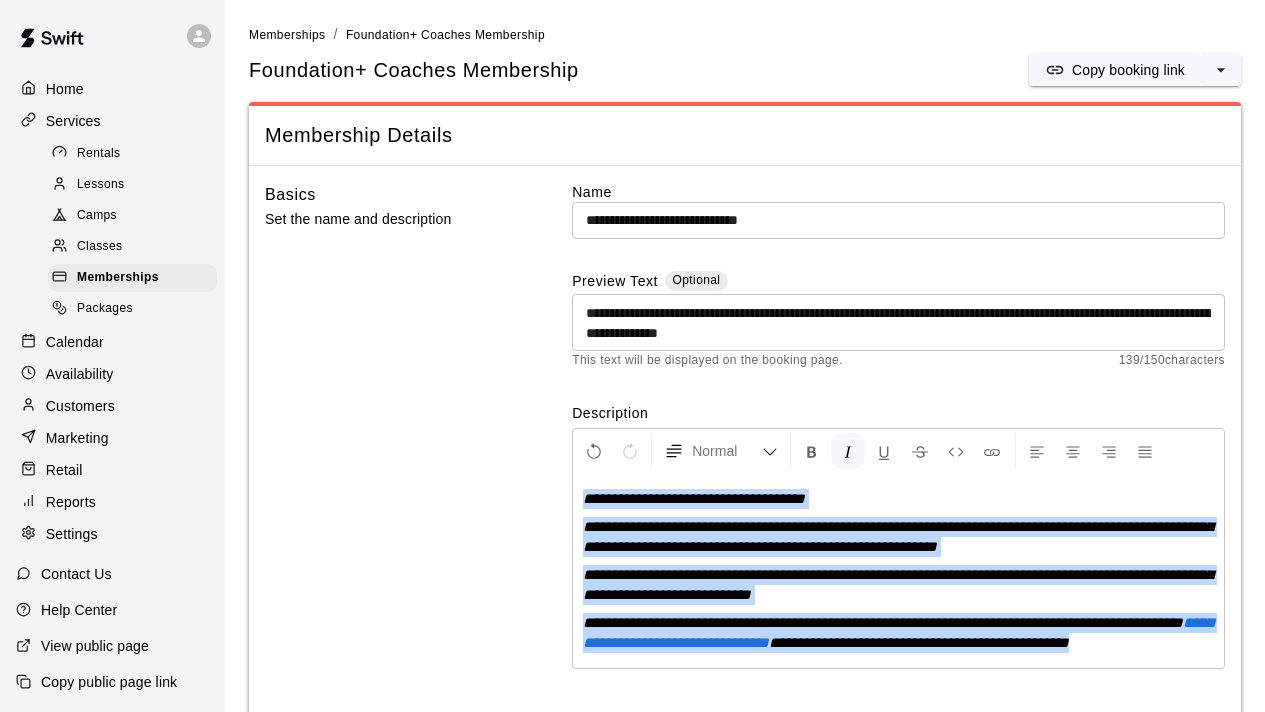 click on "**********" at bounding box center [694, 498] 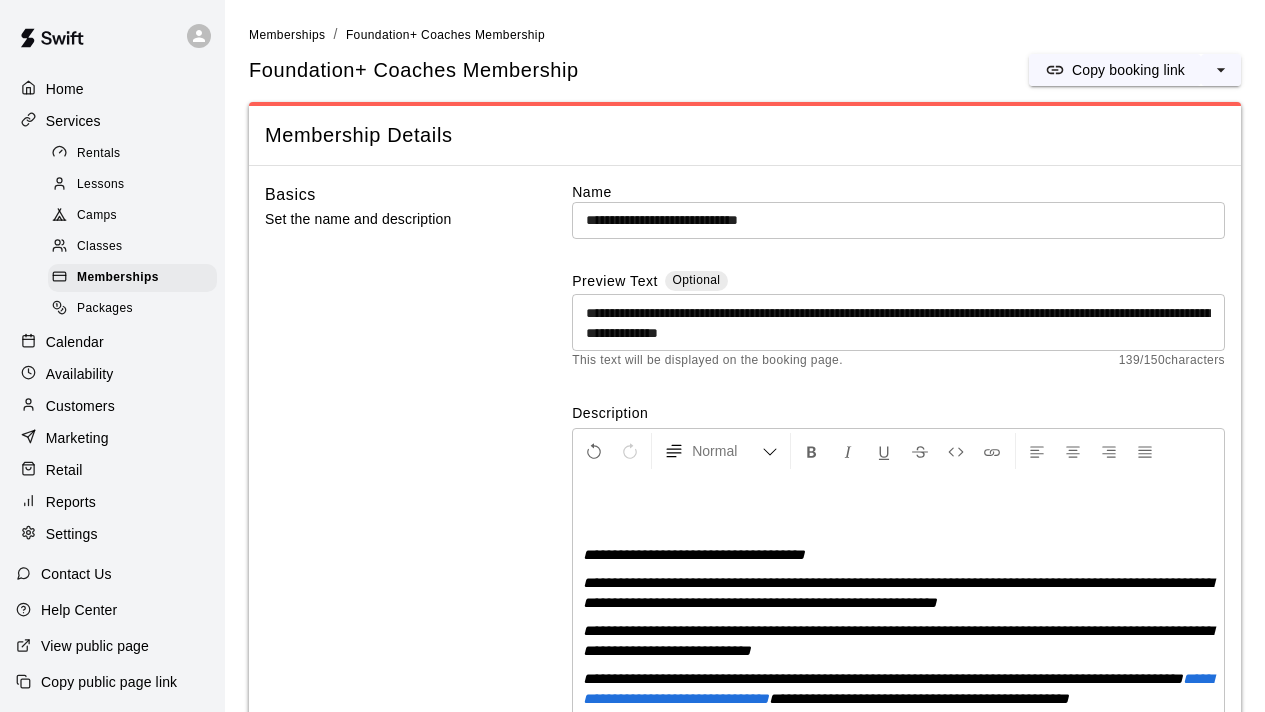 click at bounding box center (898, 499) 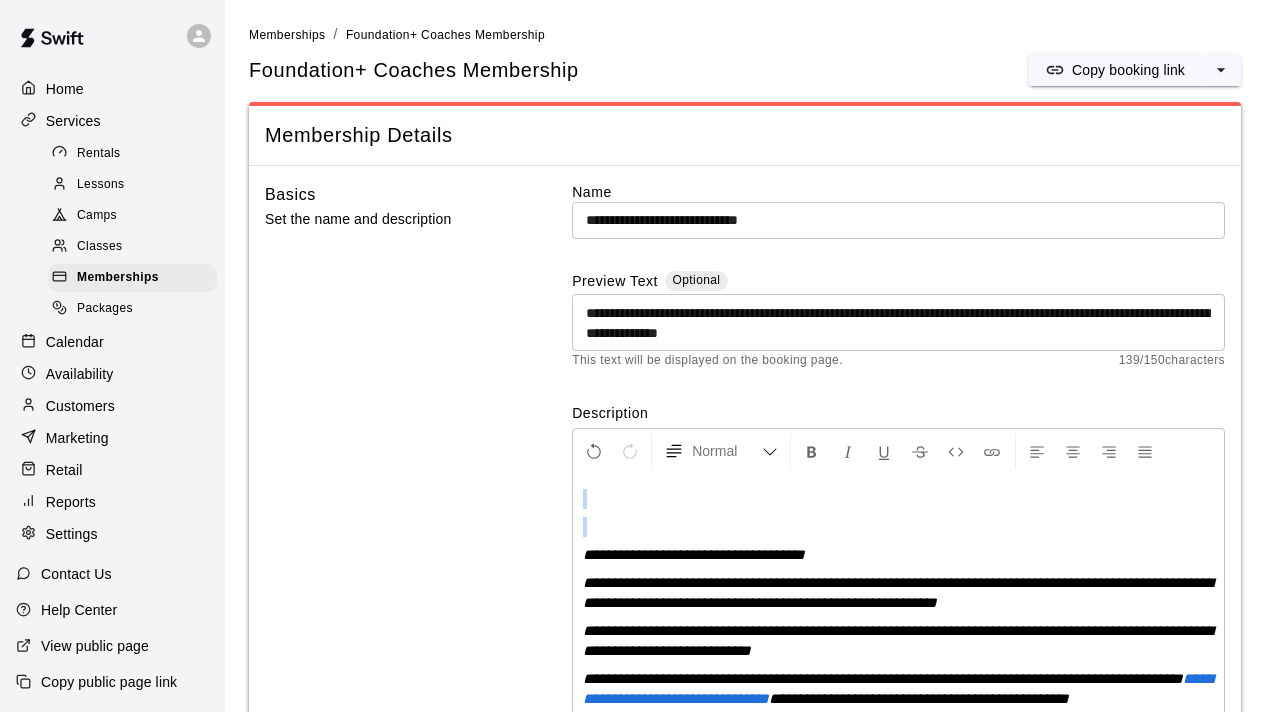 copy 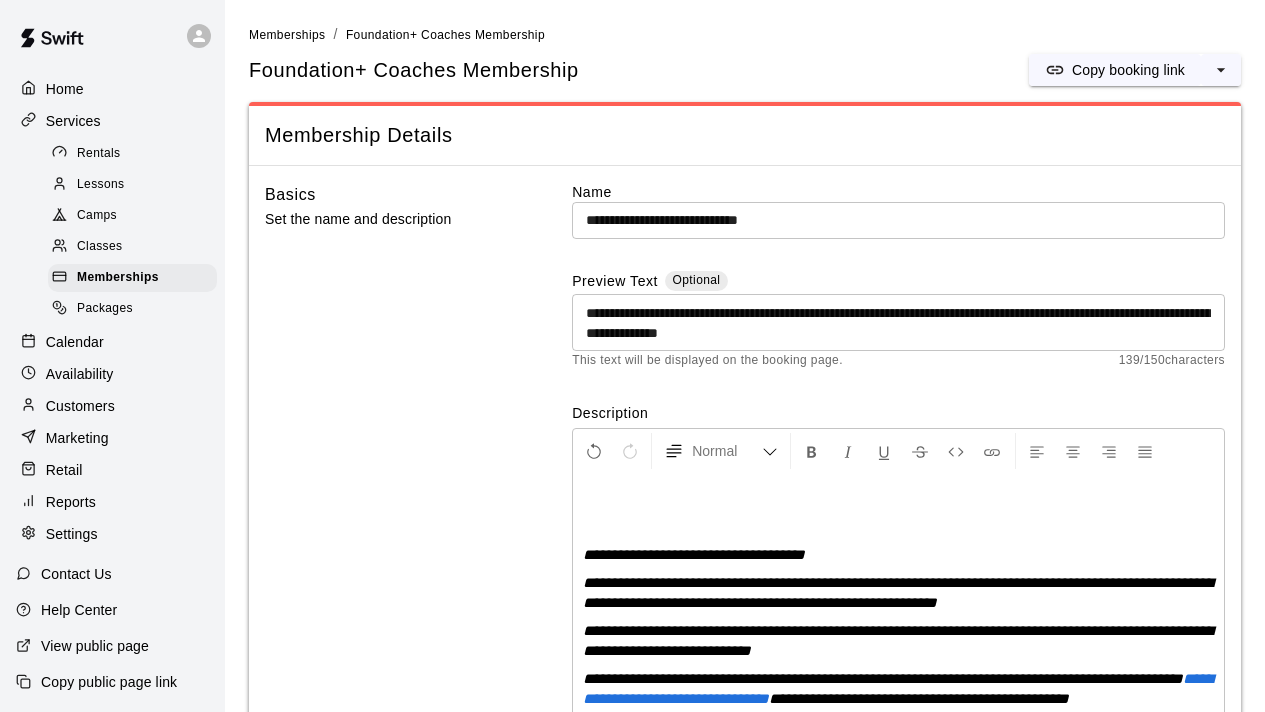 click at bounding box center [898, 499] 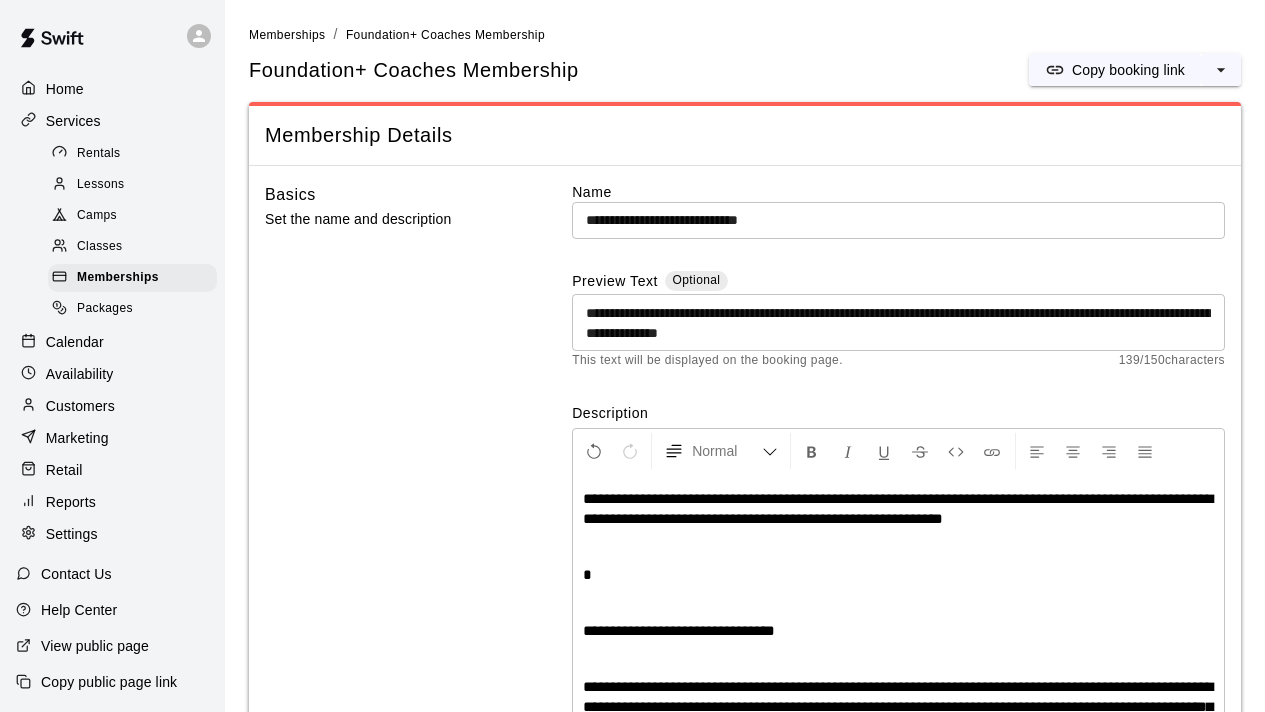scroll, scrollTop: 1159, scrollLeft: 0, axis: vertical 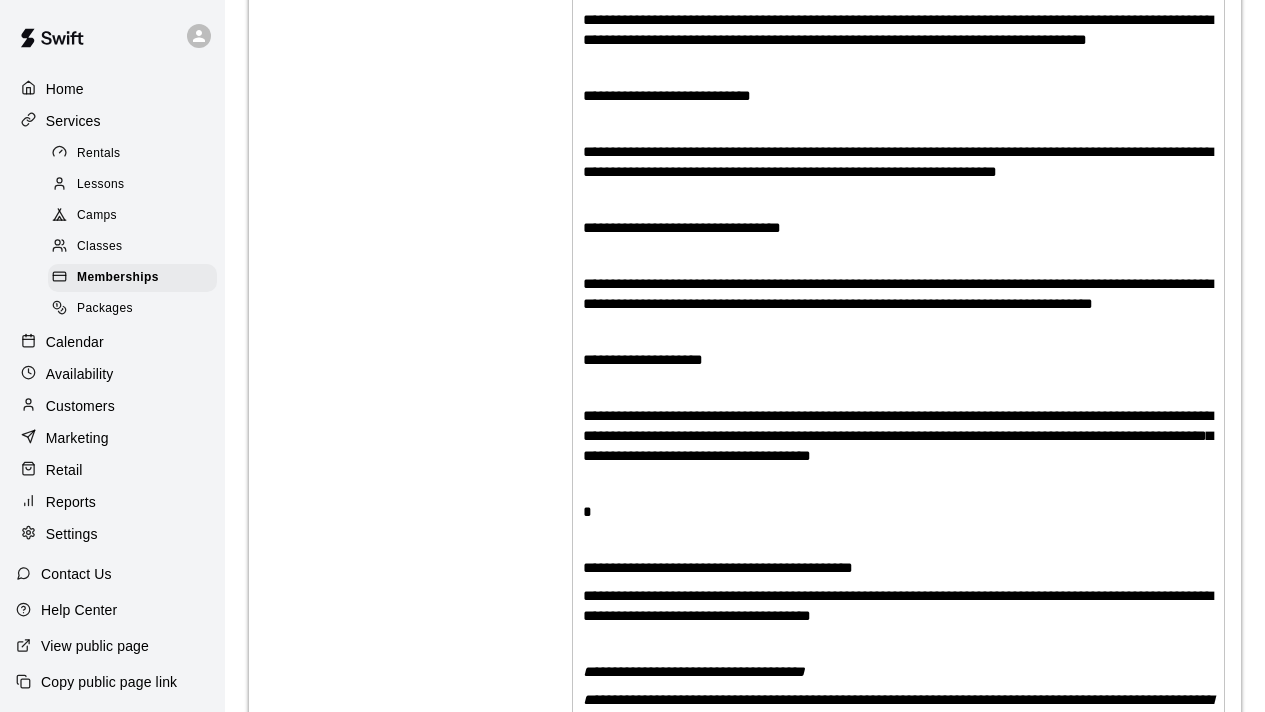 click at bounding box center [898, 332] 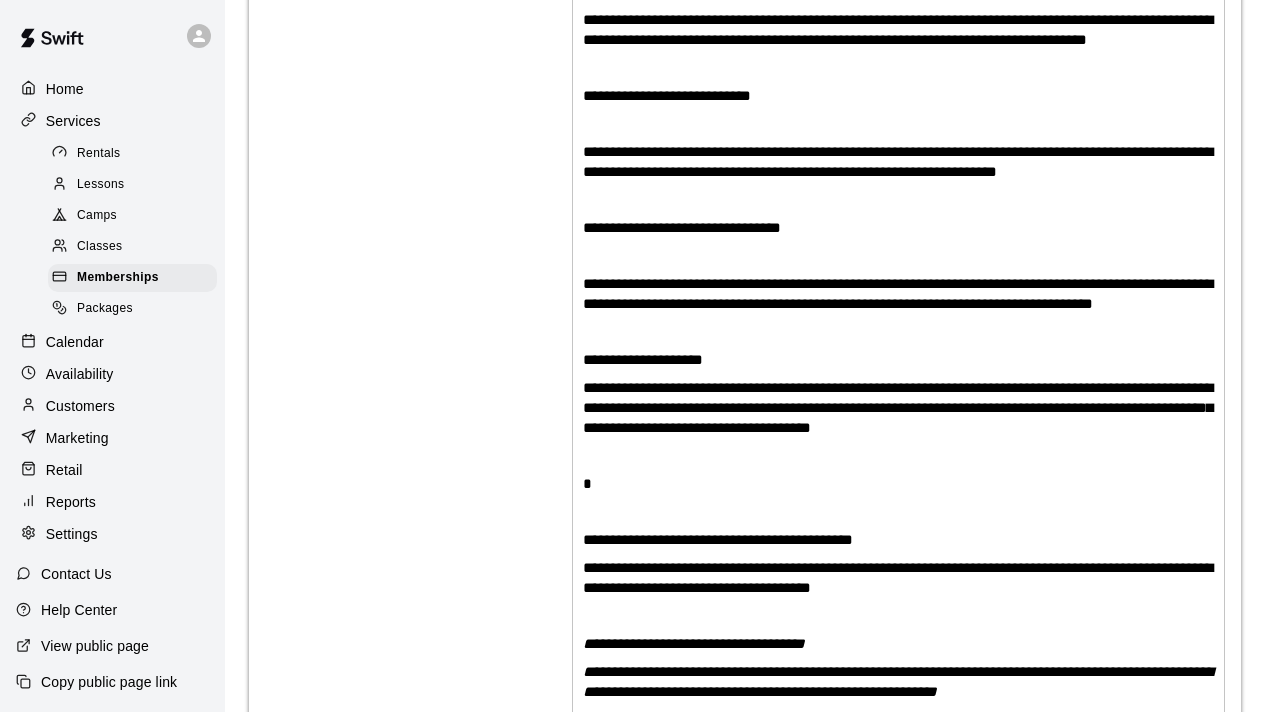click at bounding box center [898, 256] 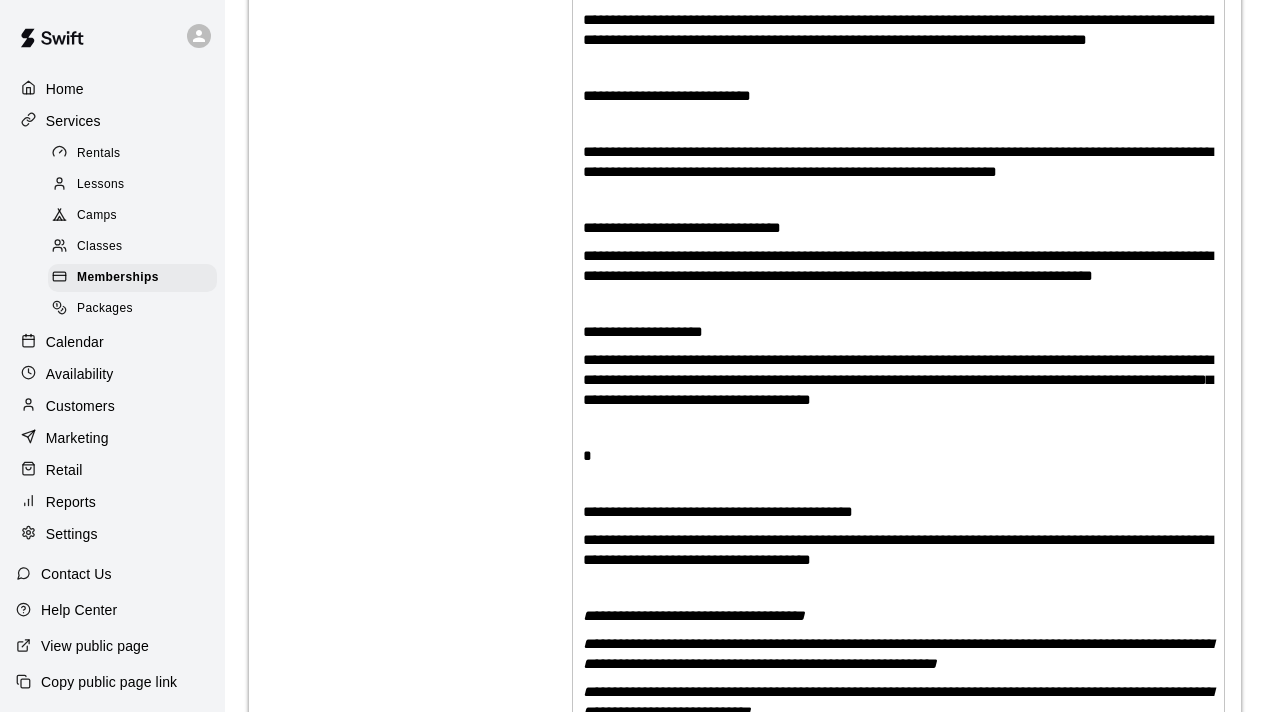 click at bounding box center (898, 124) 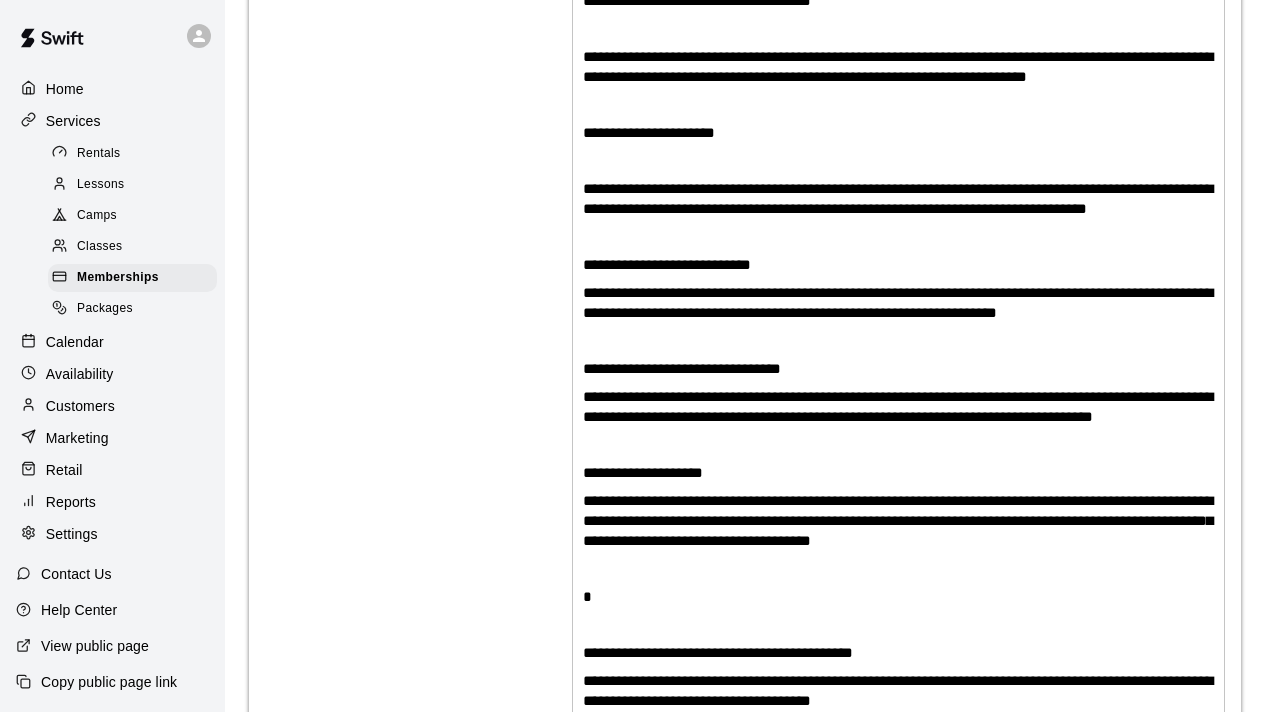 scroll, scrollTop: 982, scrollLeft: 0, axis: vertical 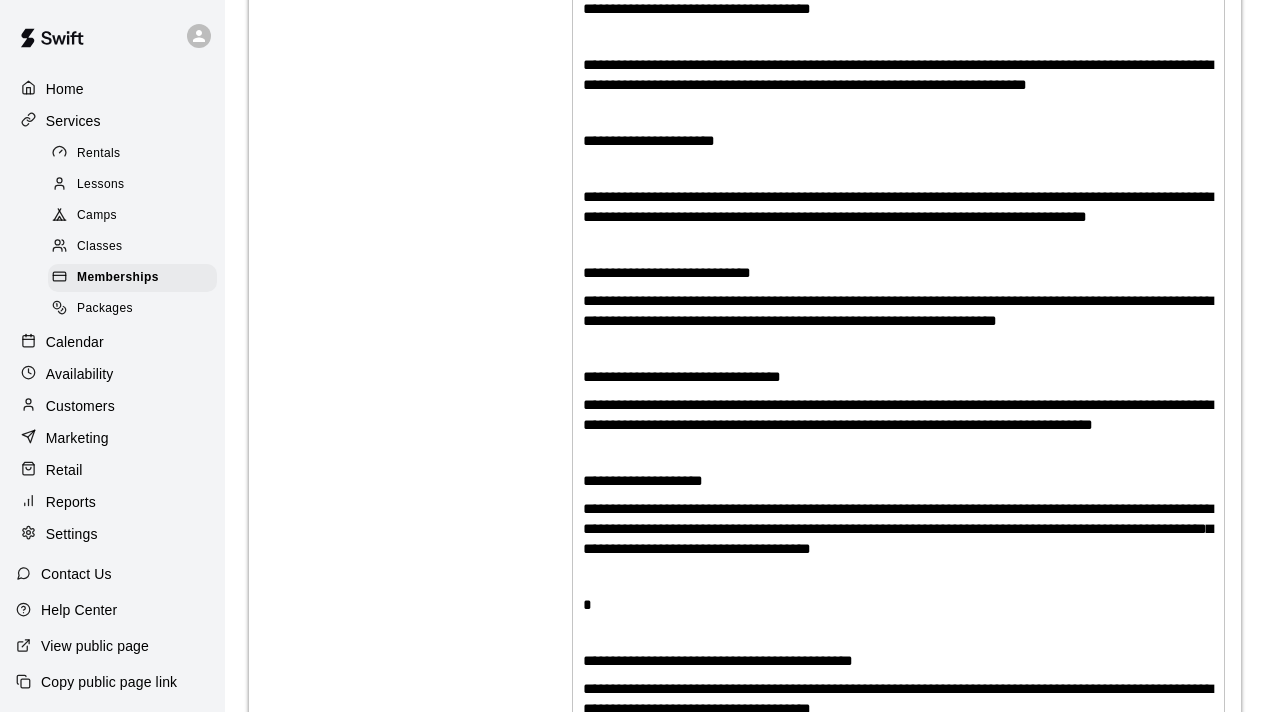 click at bounding box center (898, 169) 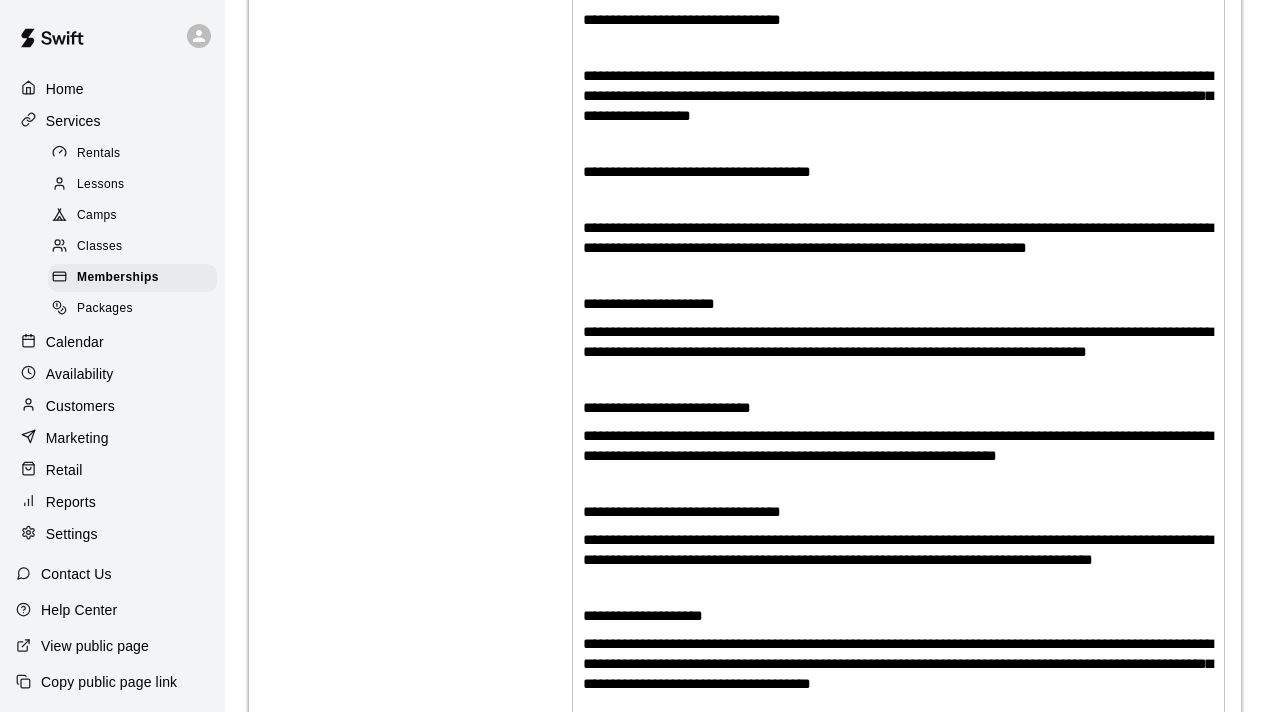scroll, scrollTop: 818, scrollLeft: 0, axis: vertical 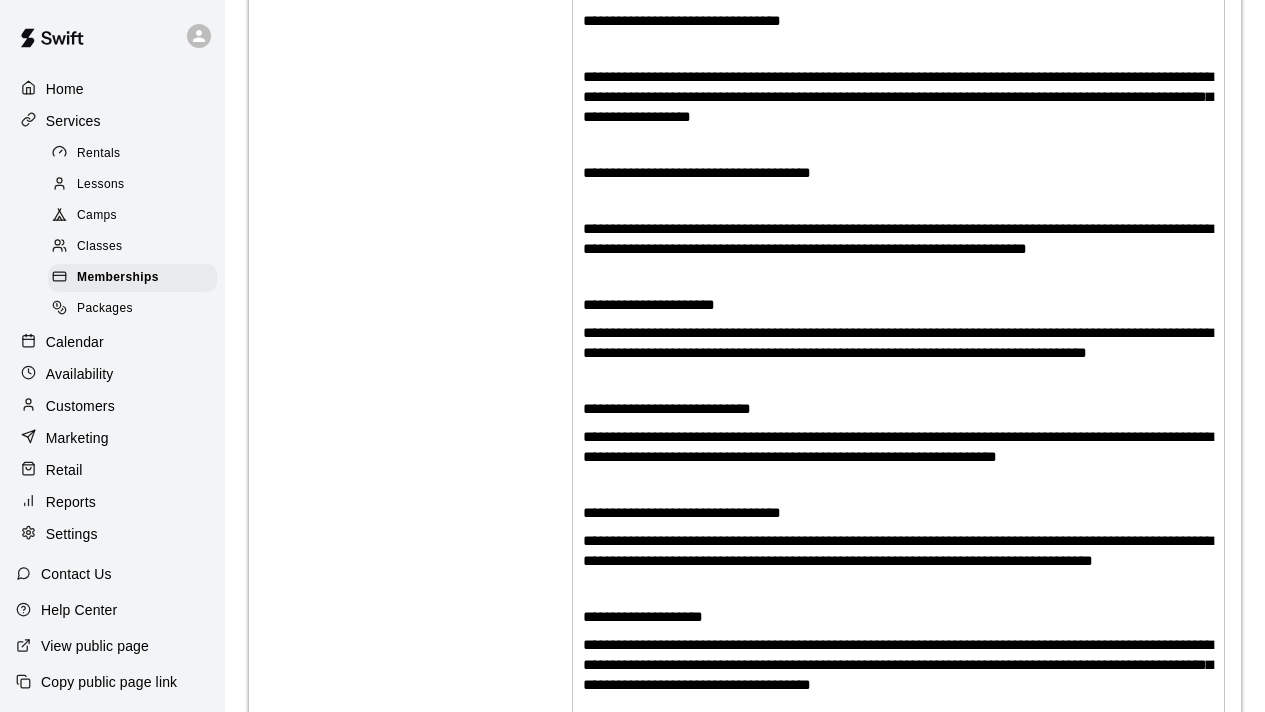 click at bounding box center (898, 201) 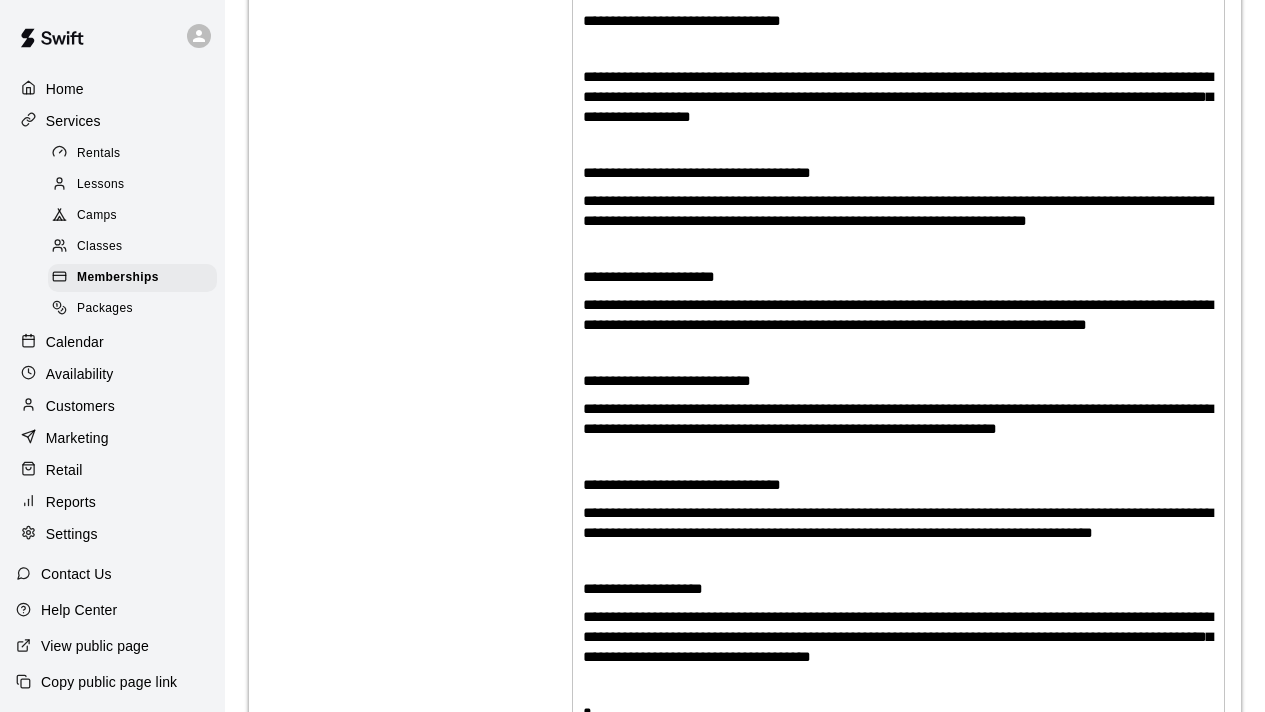 click at bounding box center (898, 49) 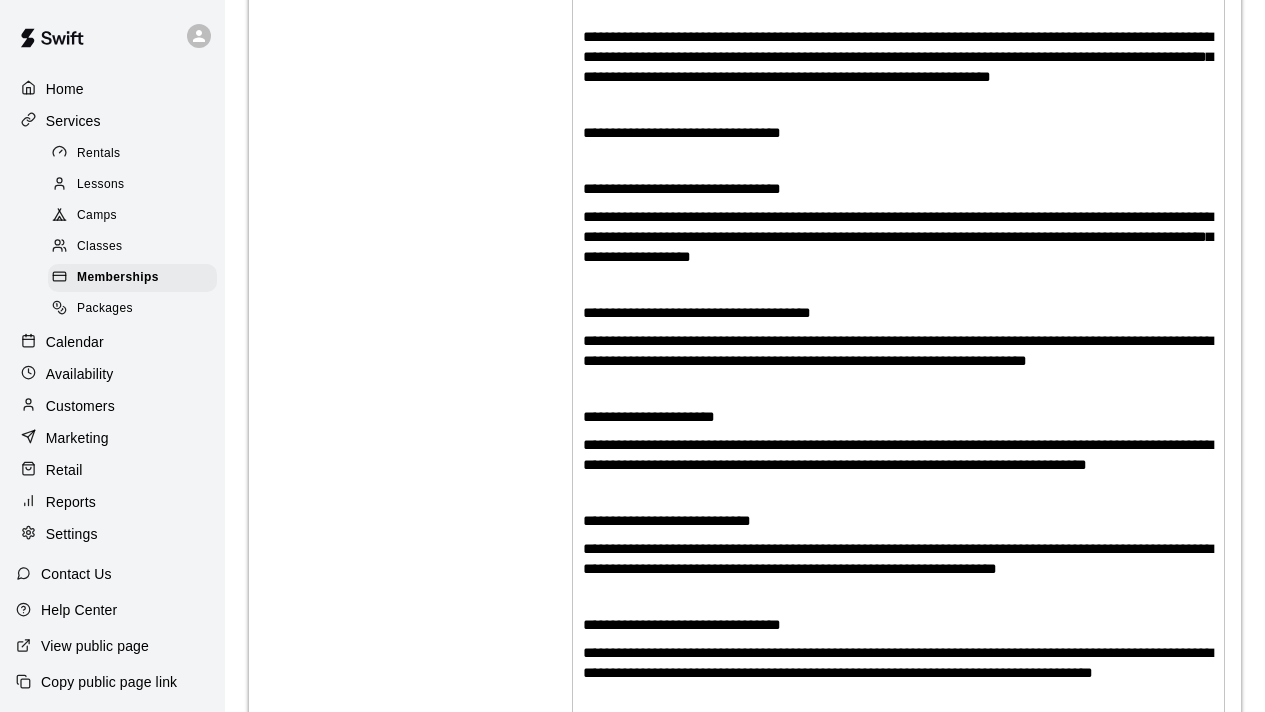 scroll, scrollTop: 645, scrollLeft: 0, axis: vertical 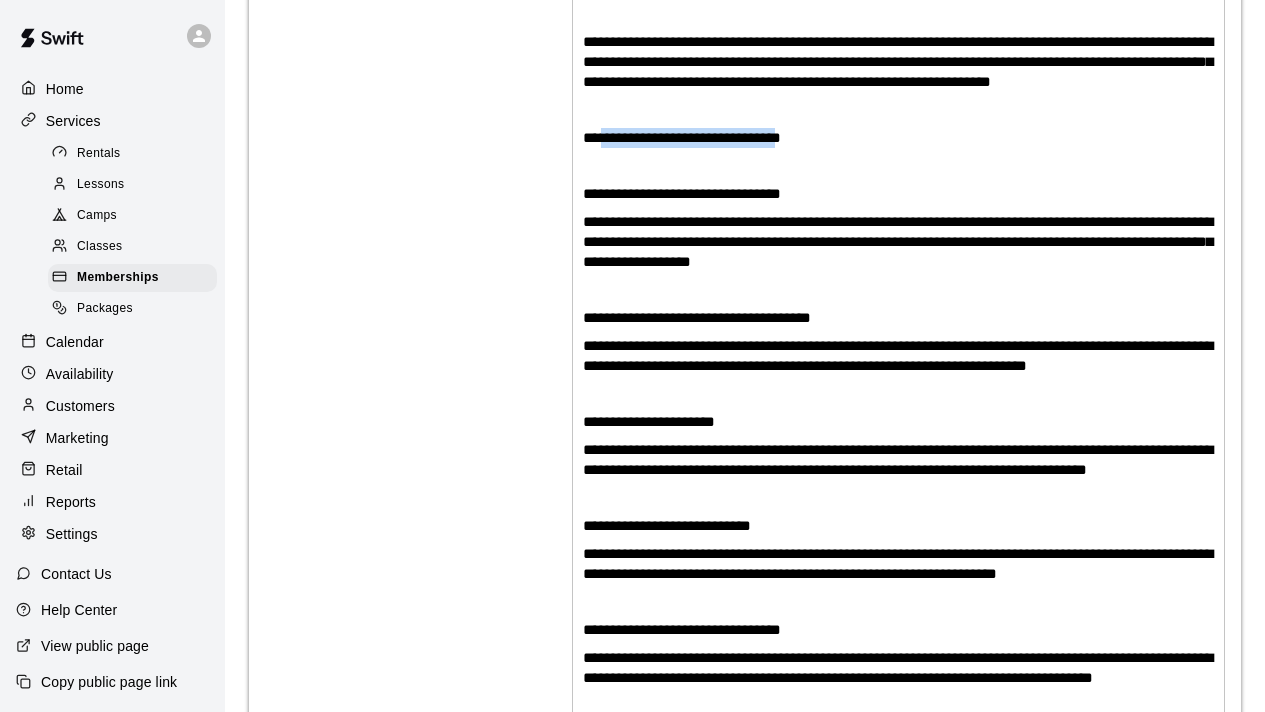 drag, startPoint x: 829, startPoint y: 158, endPoint x: 603, endPoint y: 157, distance: 226.00221 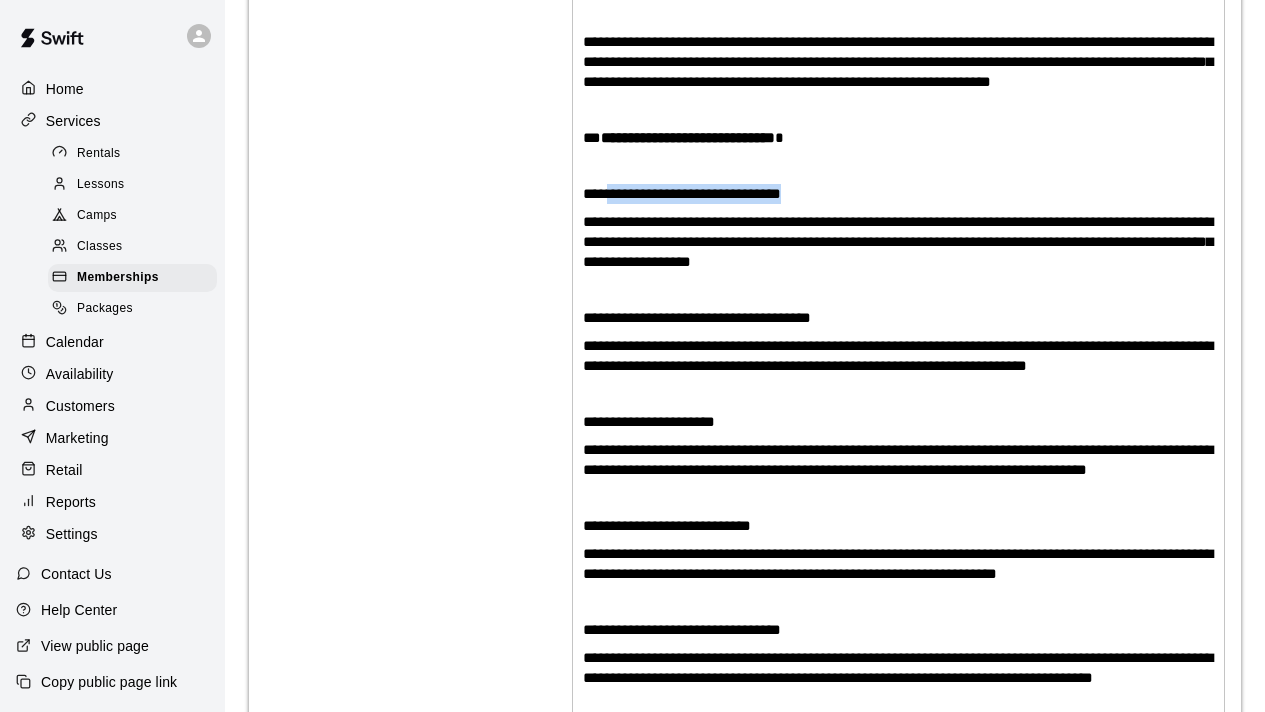 drag, startPoint x: 811, startPoint y: 212, endPoint x: 604, endPoint y: 208, distance: 207.03865 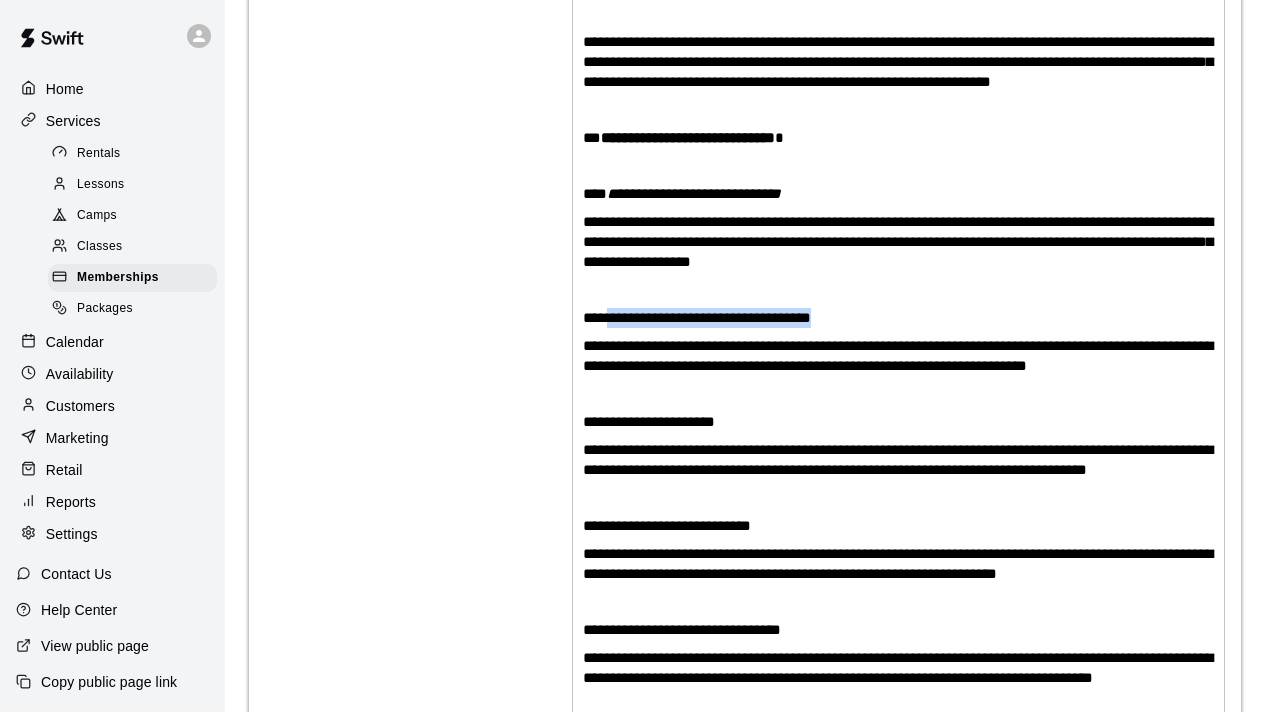 drag, startPoint x: 868, startPoint y: 336, endPoint x: 605, endPoint y: 336, distance: 263 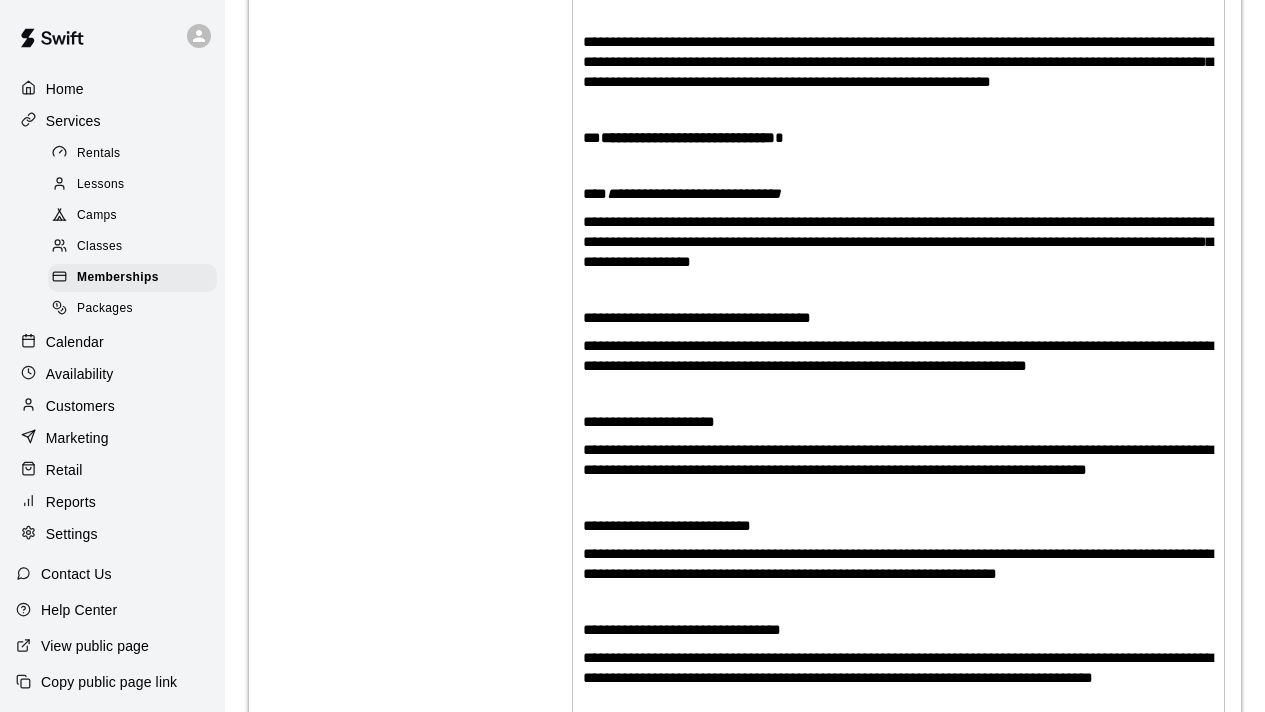 click on "**********" at bounding box center (898, 508) 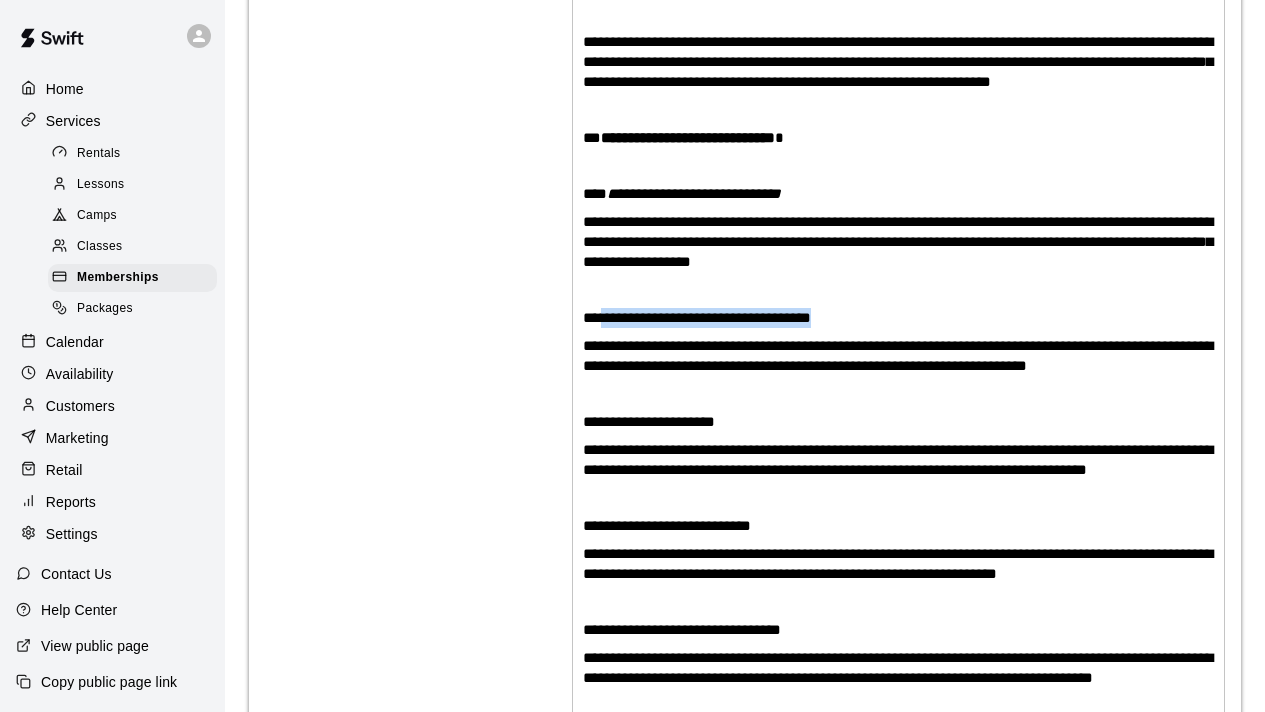 drag, startPoint x: 874, startPoint y: 328, endPoint x: 603, endPoint y: 335, distance: 271.0904 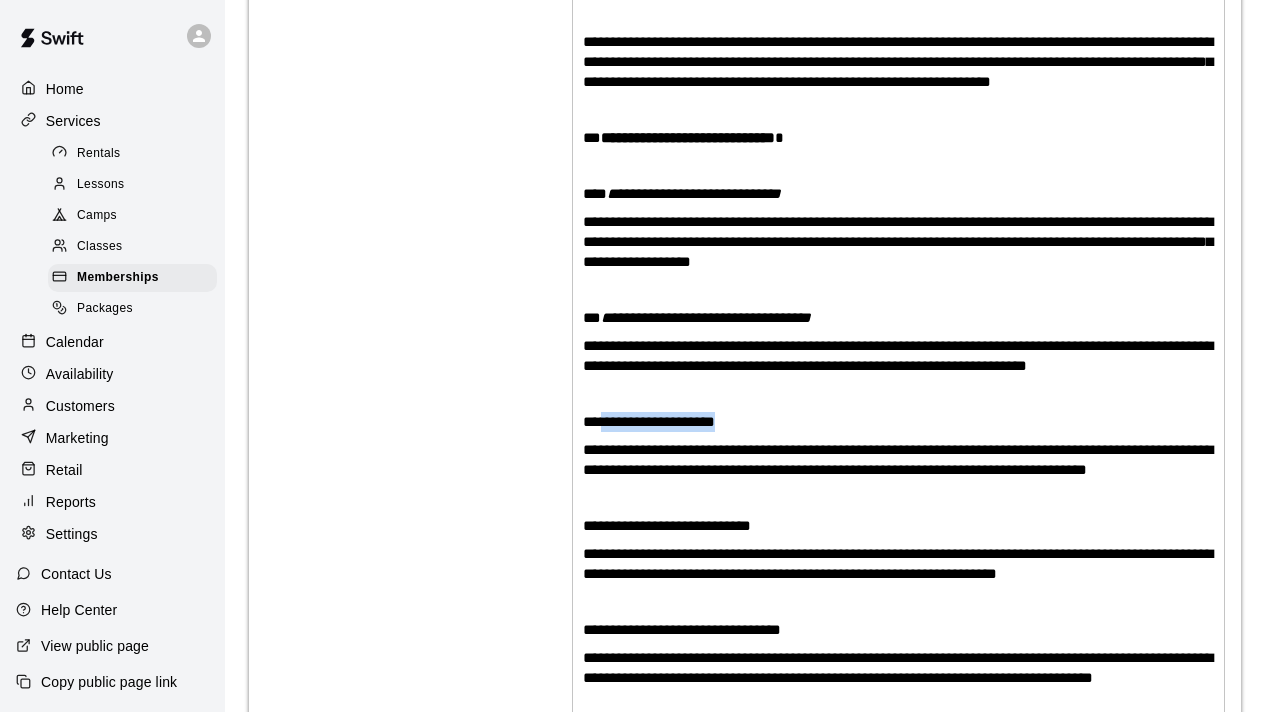 drag, startPoint x: 750, startPoint y: 435, endPoint x: 604, endPoint y: 444, distance: 146.27713 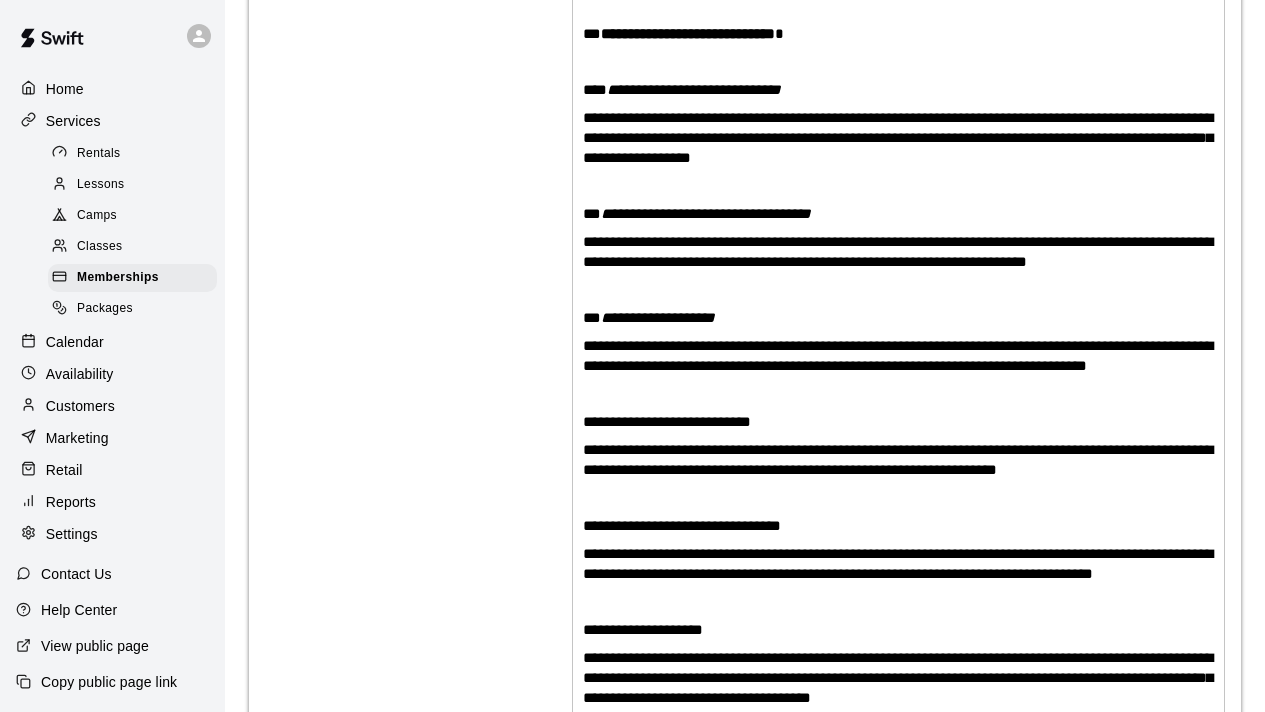 scroll, scrollTop: 748, scrollLeft: 0, axis: vertical 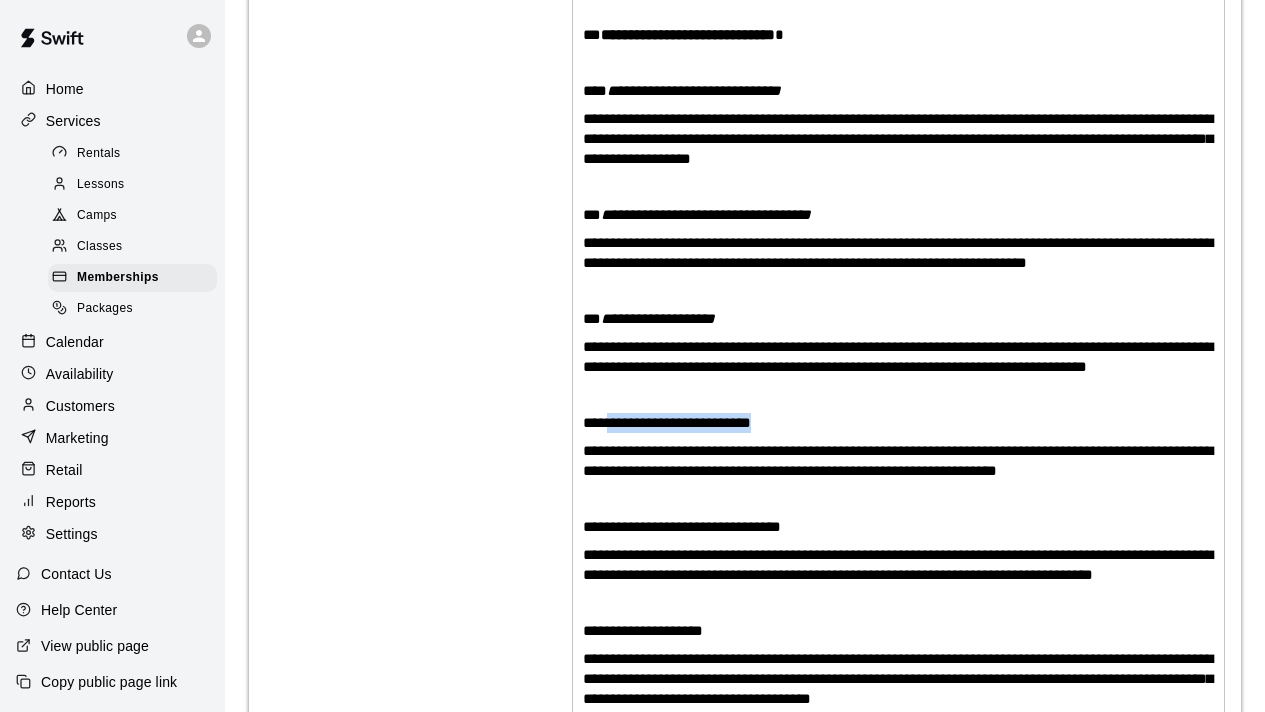 drag, startPoint x: 804, startPoint y: 460, endPoint x: 603, endPoint y: 459, distance: 201.00249 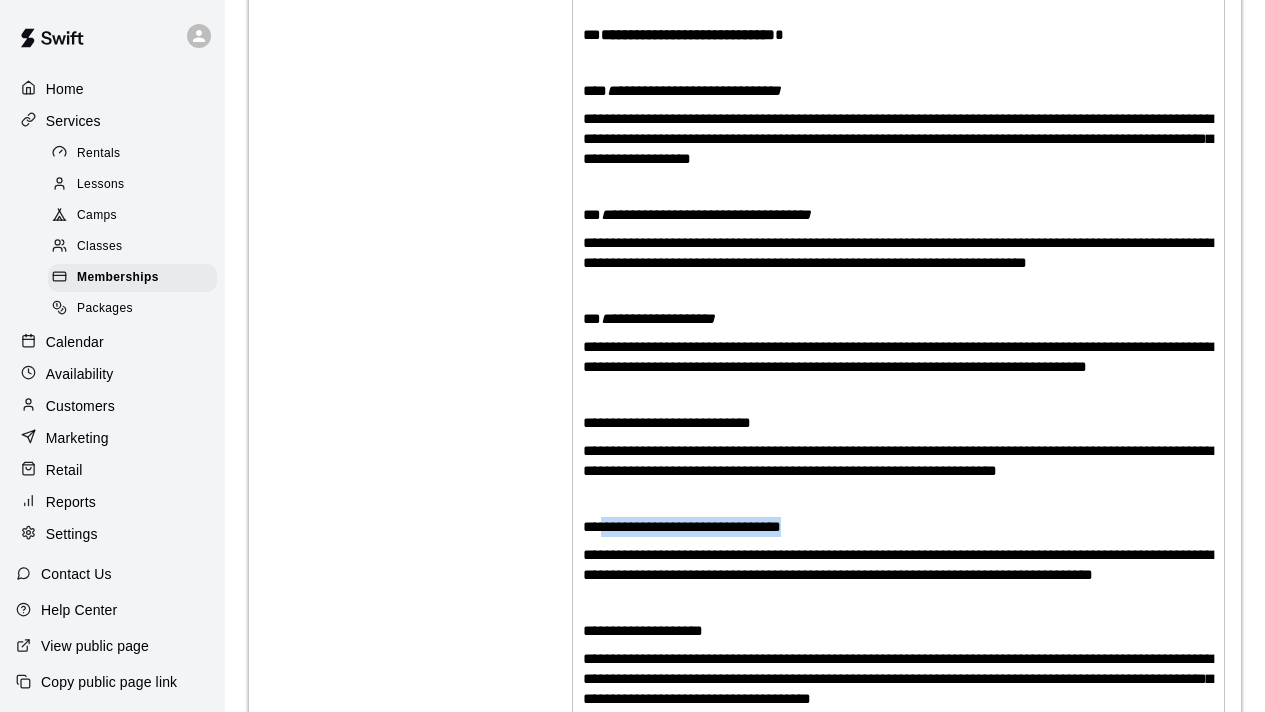 drag, startPoint x: 829, startPoint y: 568, endPoint x: 601, endPoint y: 559, distance: 228.17757 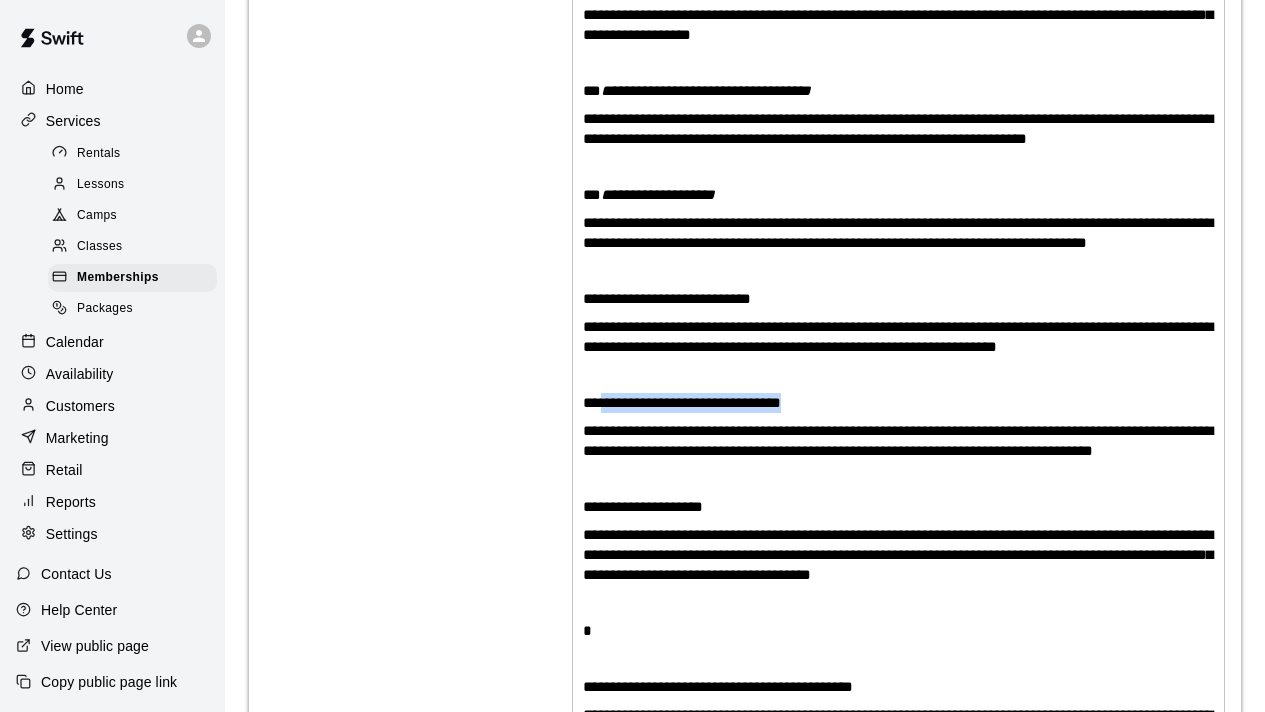 scroll, scrollTop: 874, scrollLeft: 0, axis: vertical 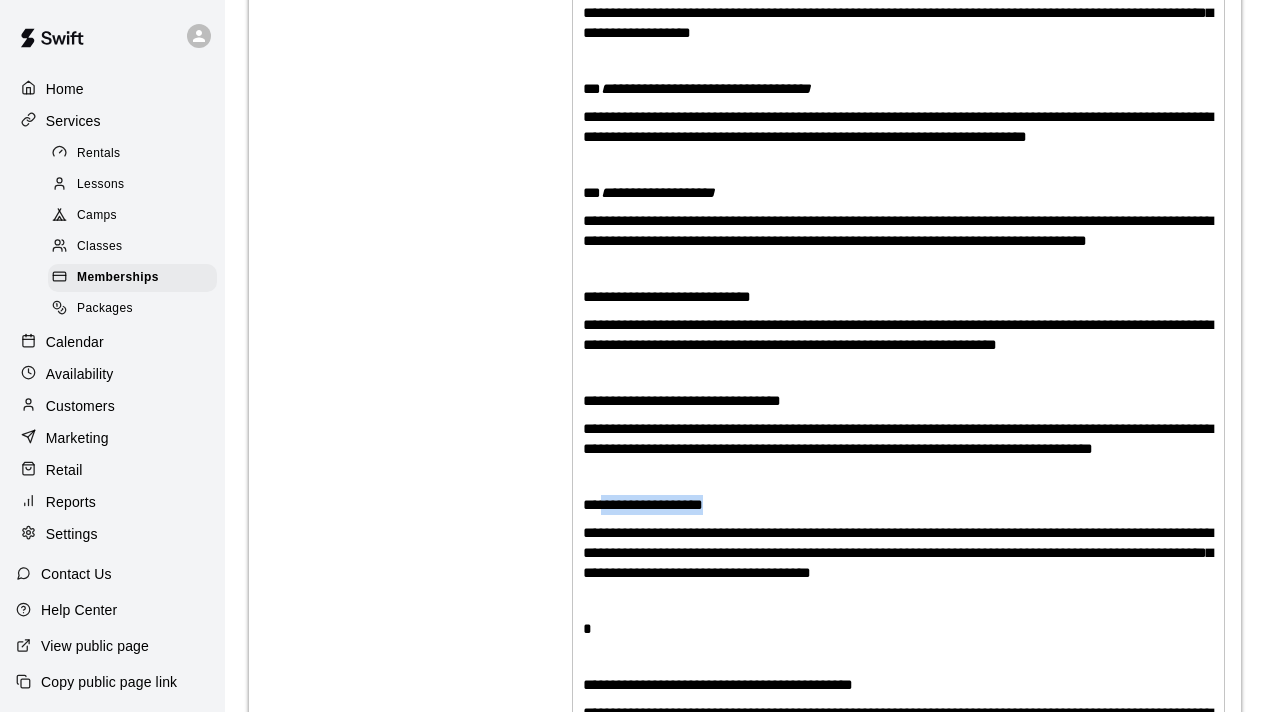 drag, startPoint x: 735, startPoint y: 561, endPoint x: 604, endPoint y: 562, distance: 131.00381 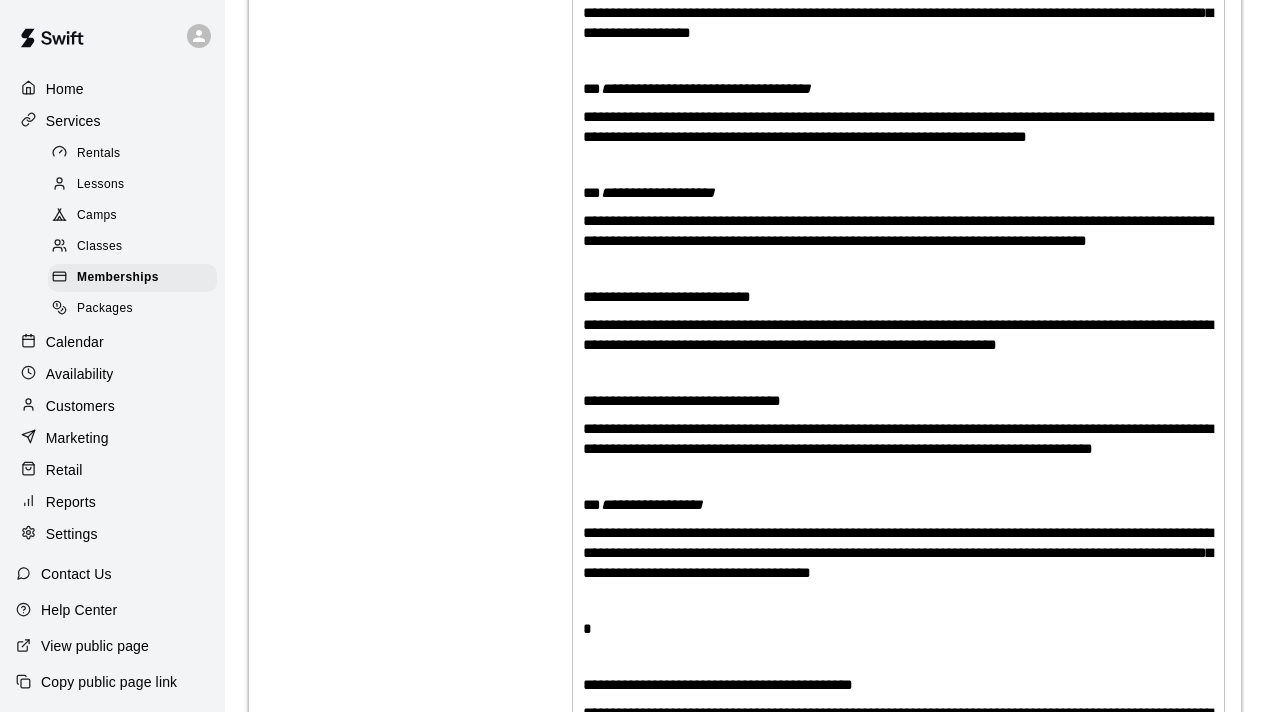 click on "**********" at bounding box center [898, 505] 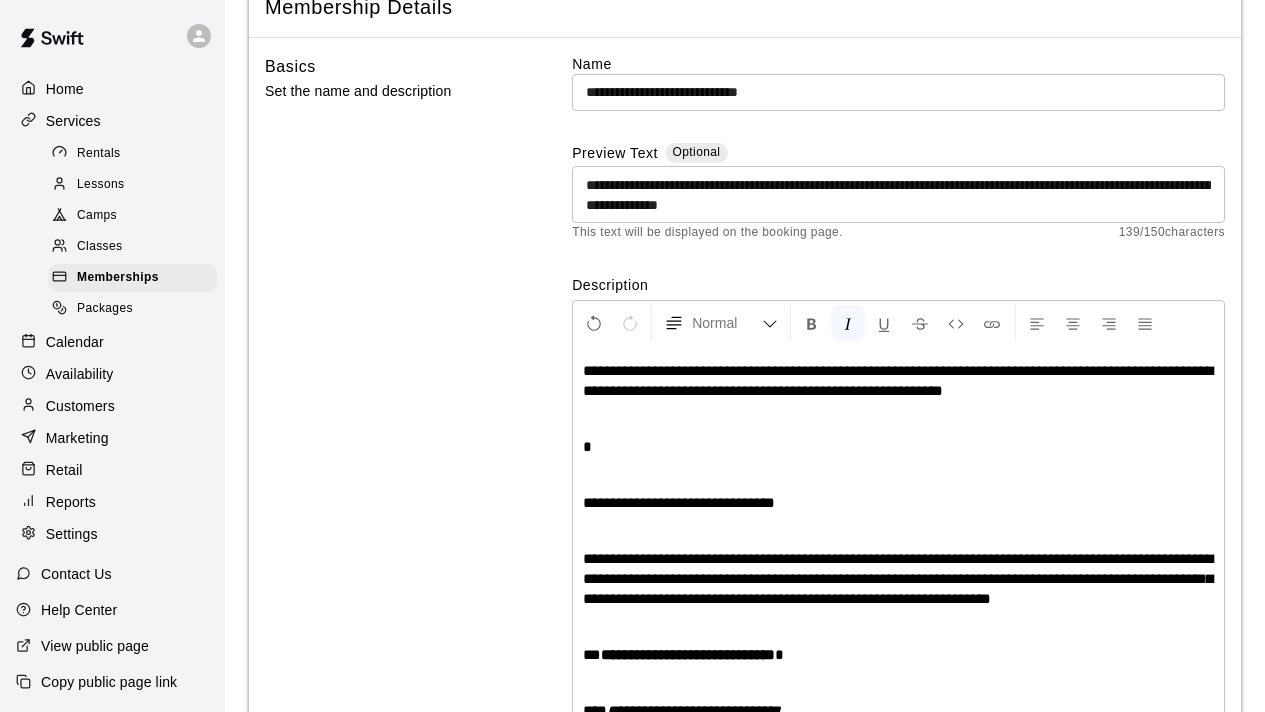 scroll, scrollTop: 141, scrollLeft: 0, axis: vertical 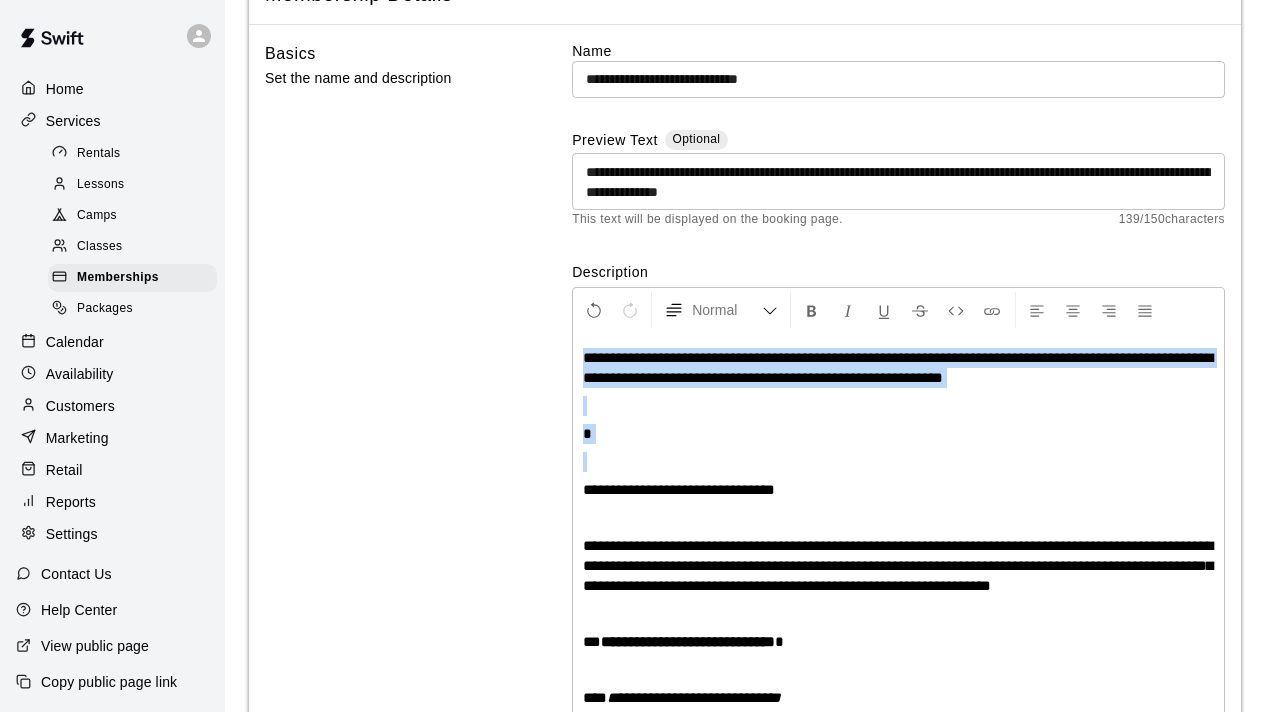 drag, startPoint x: 608, startPoint y: 458, endPoint x: 544, endPoint y: 326, distance: 146.69696 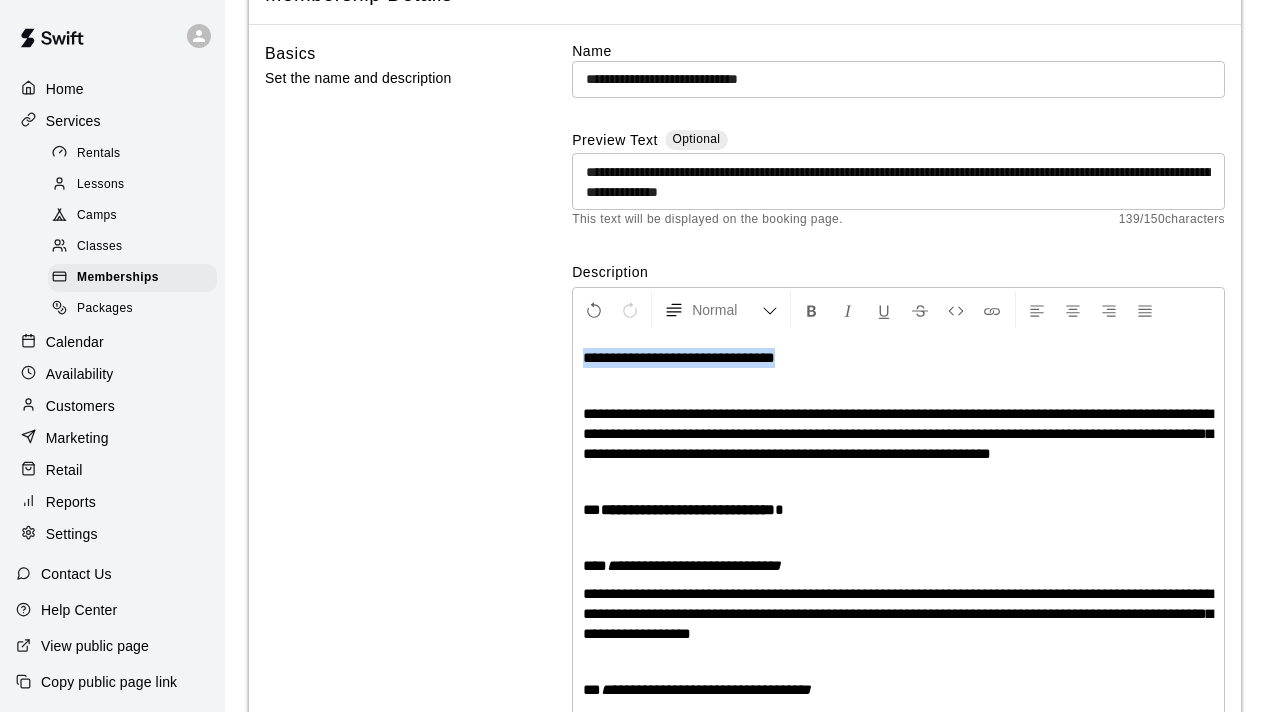 drag, startPoint x: 844, startPoint y: 355, endPoint x: 557, endPoint y: 356, distance: 287.00174 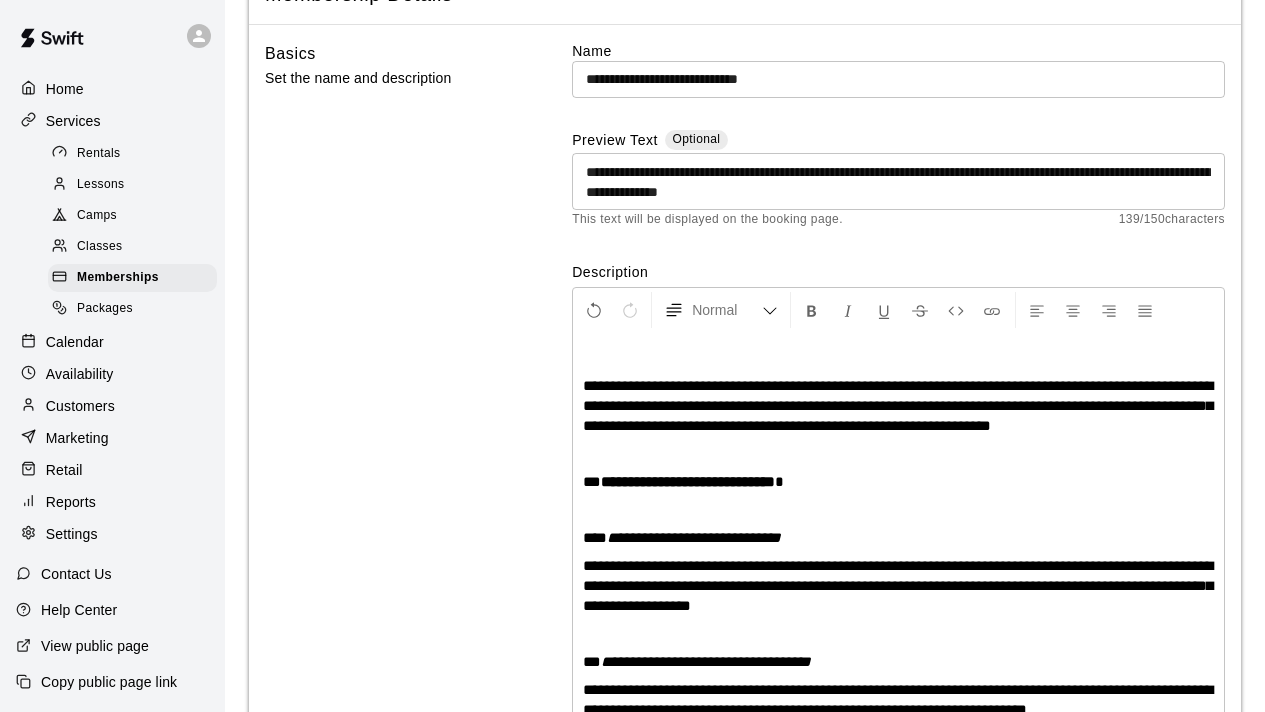 click on "**********" at bounding box center (898, 932) 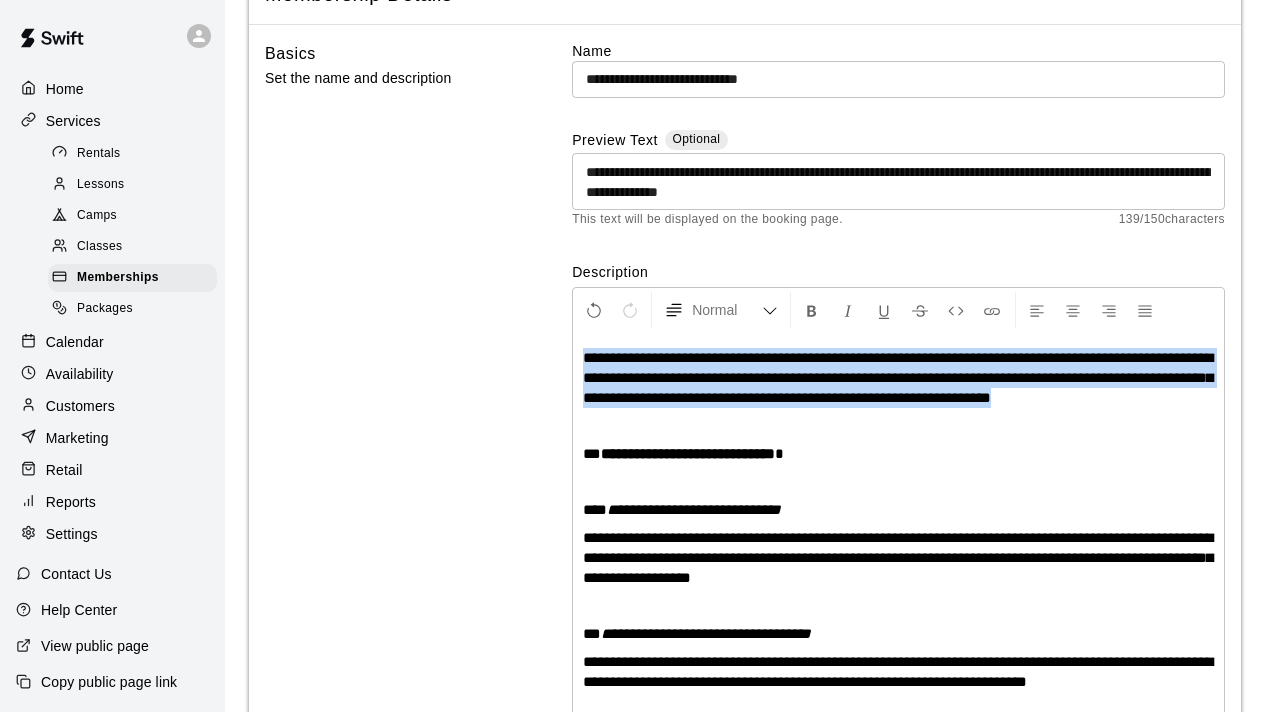 drag, startPoint x: 676, startPoint y: 426, endPoint x: 569, endPoint y: 348, distance: 132.41223 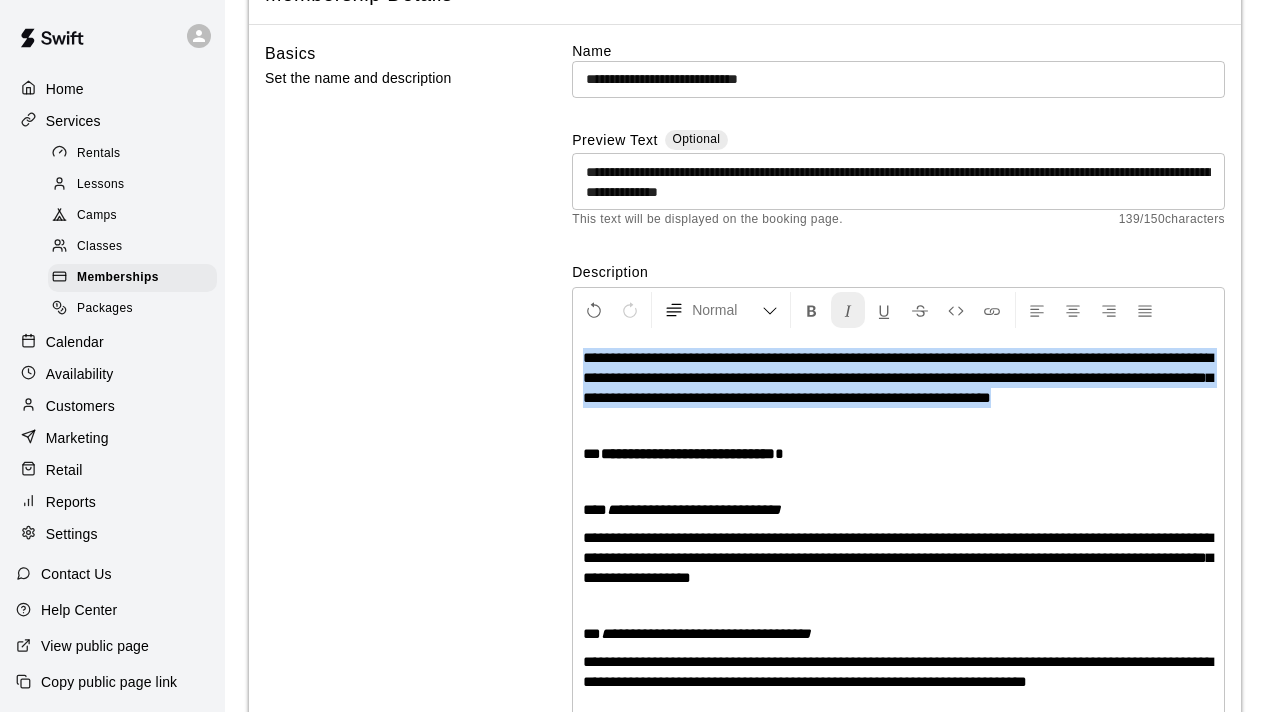 click at bounding box center [848, 310] 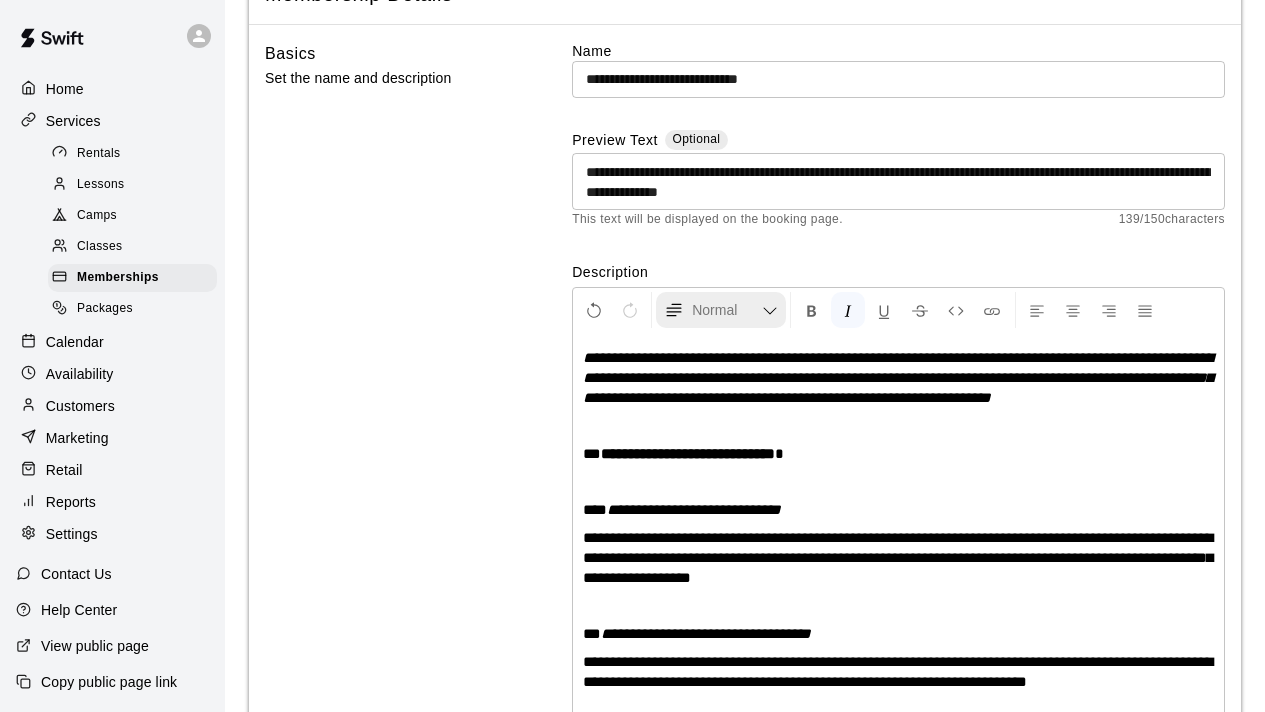 click at bounding box center (770, 311) 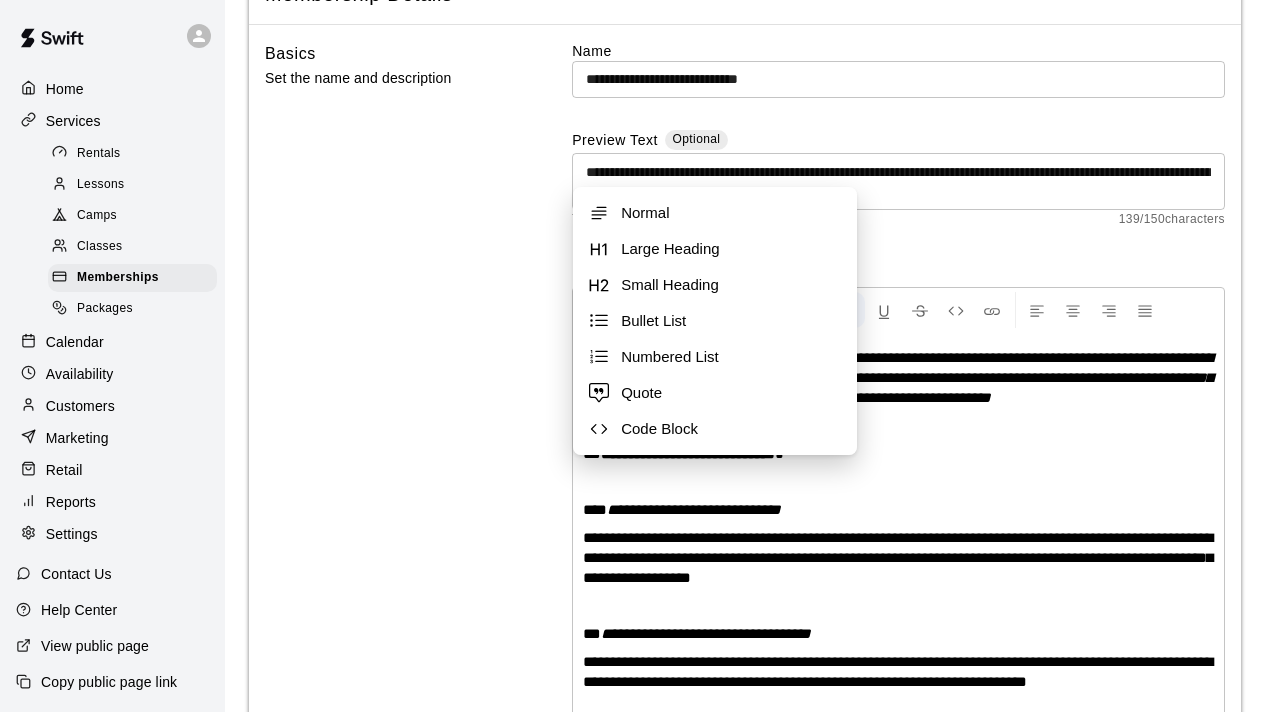 click at bounding box center (898, 426) 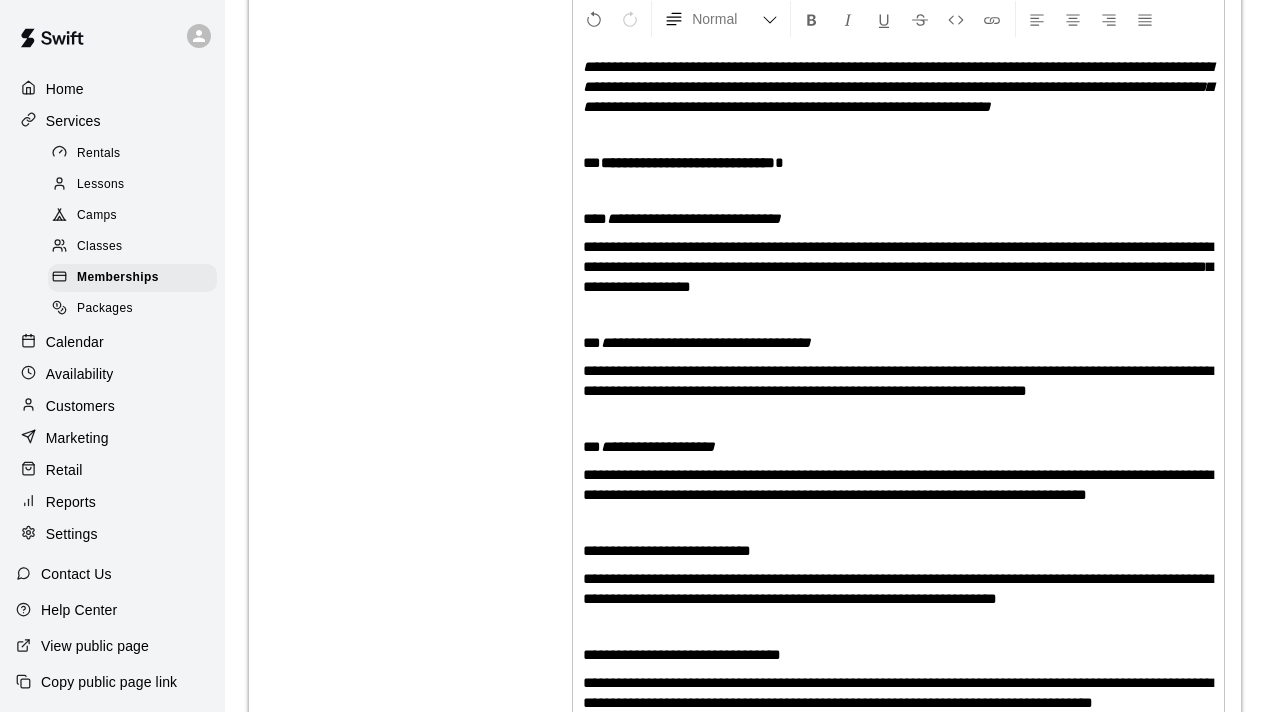 scroll, scrollTop: 439, scrollLeft: 0, axis: vertical 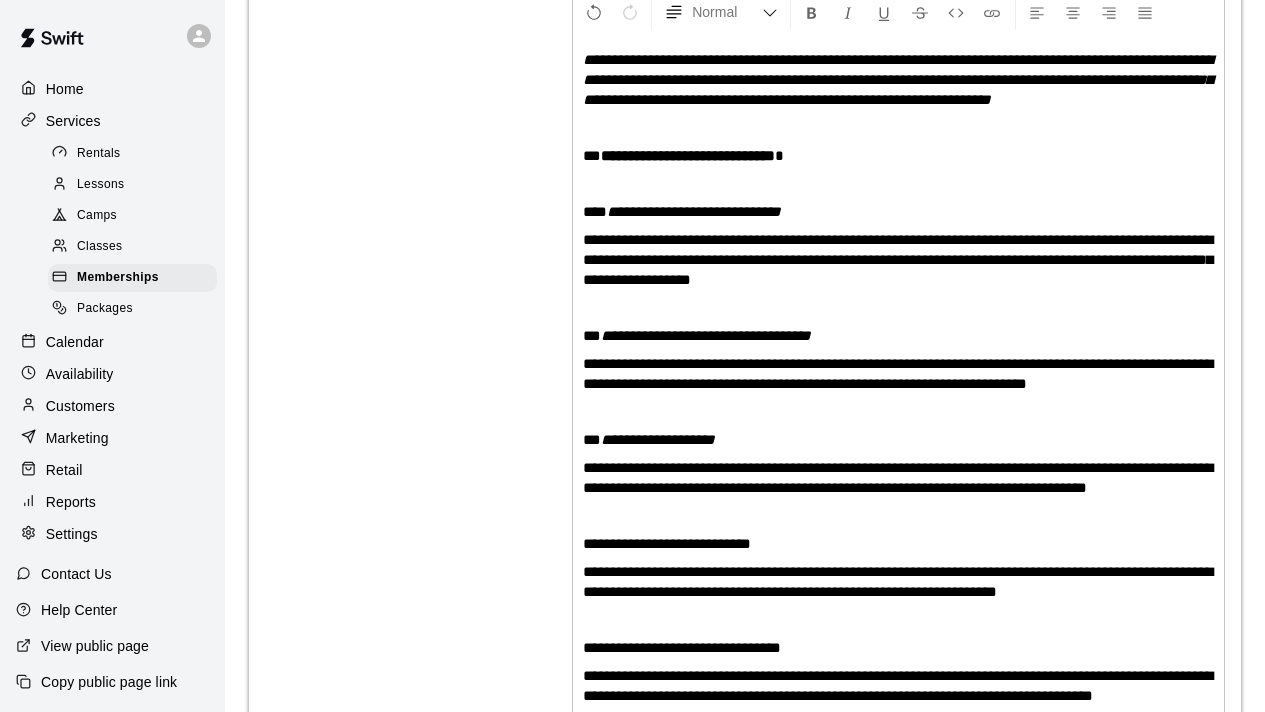click at bounding box center (898, 308) 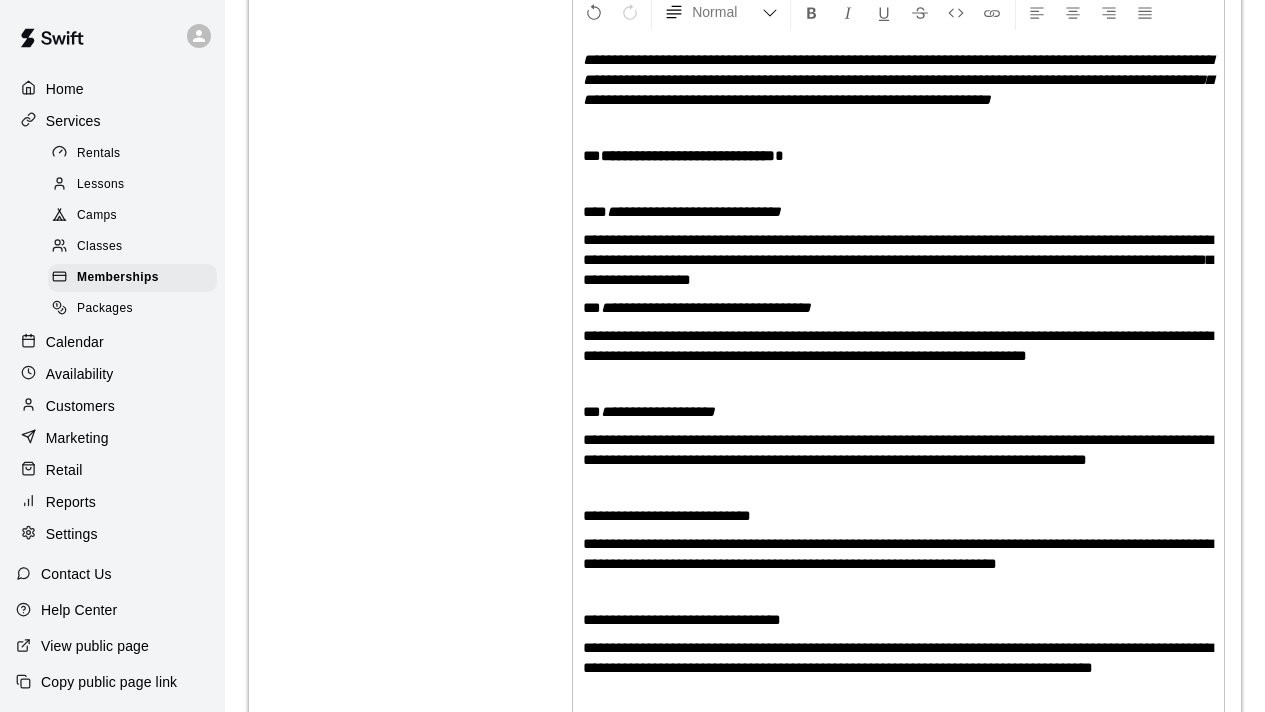 click at bounding box center [898, 384] 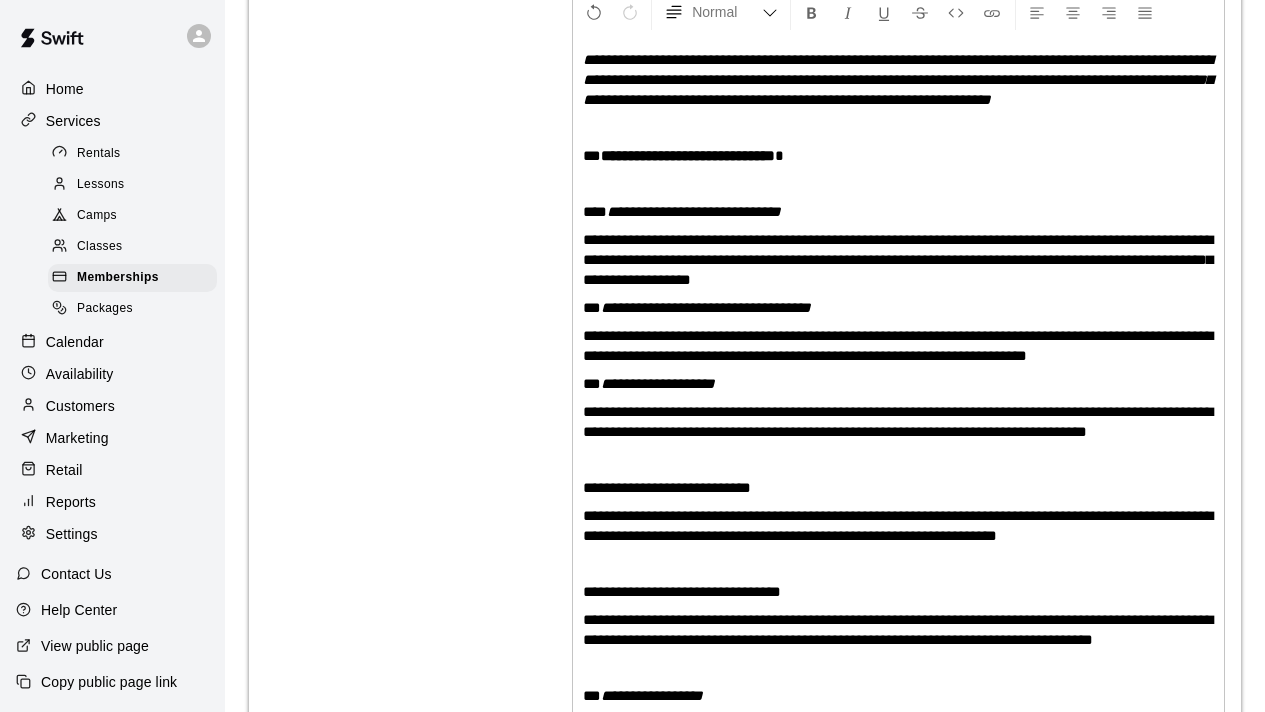 click at bounding box center (898, 460) 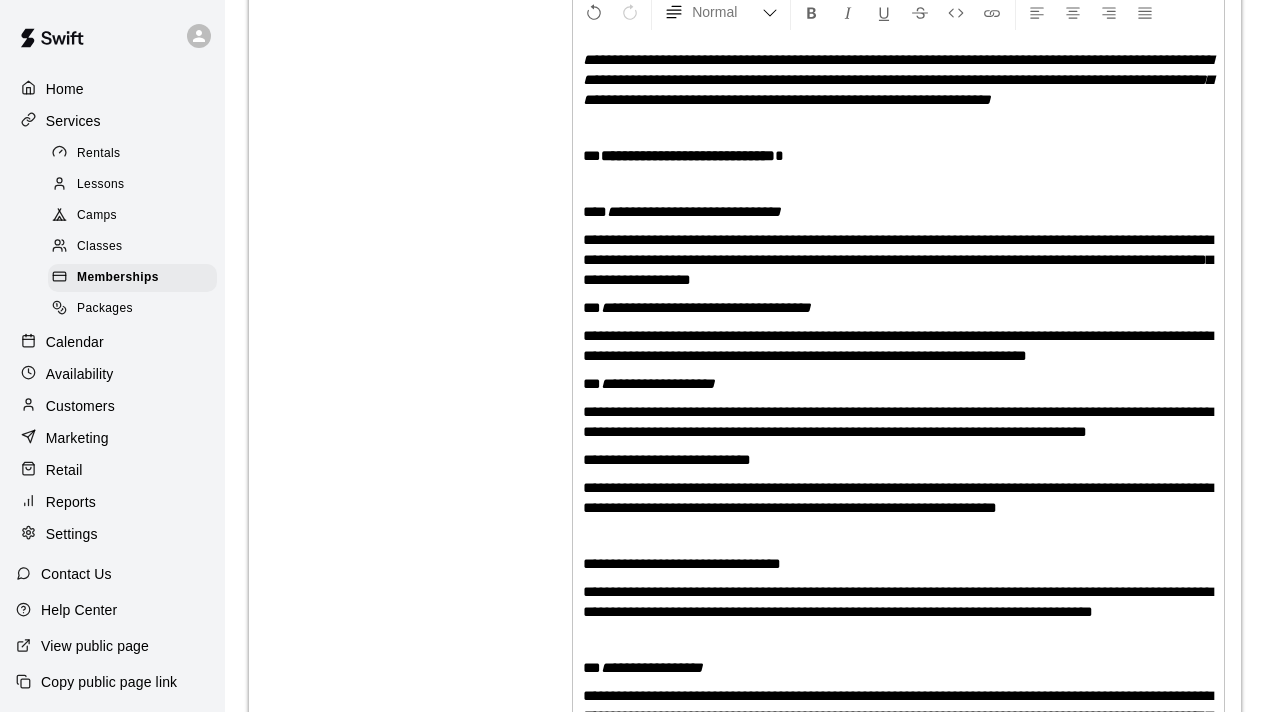 click at bounding box center [898, 536] 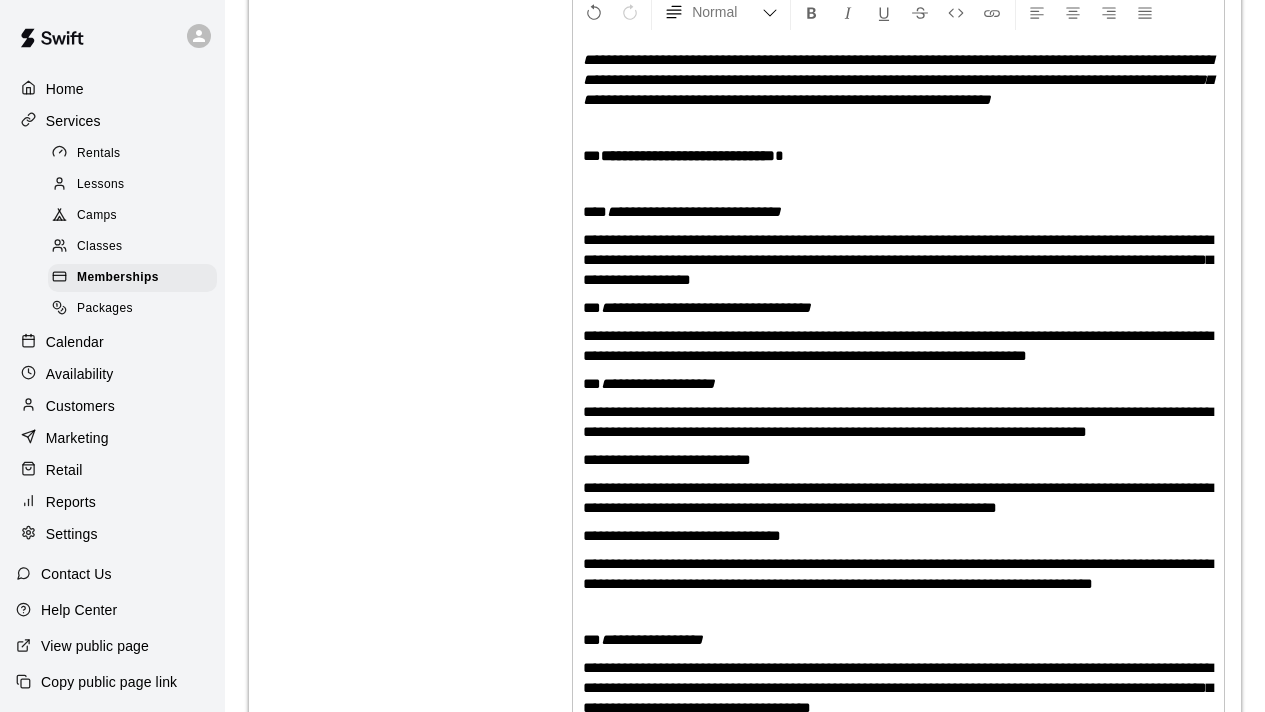 click at bounding box center (898, 612) 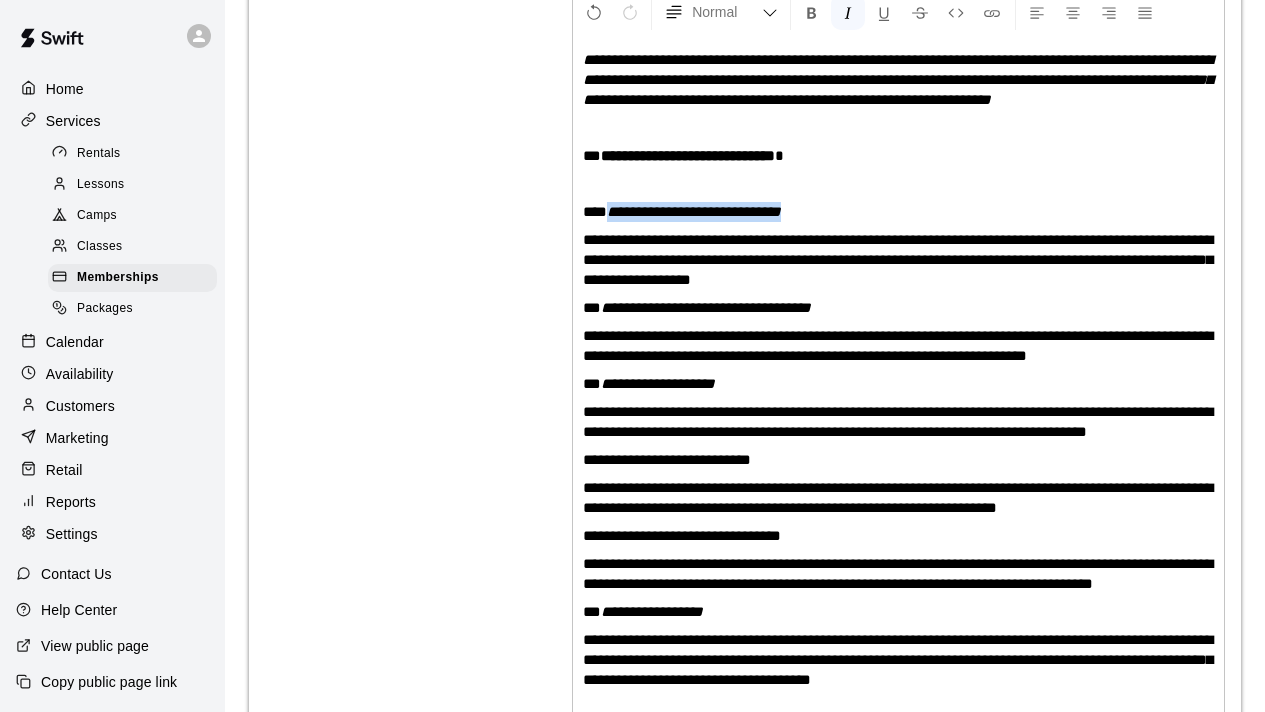 drag, startPoint x: 816, startPoint y: 237, endPoint x: 605, endPoint y: 228, distance: 211.19185 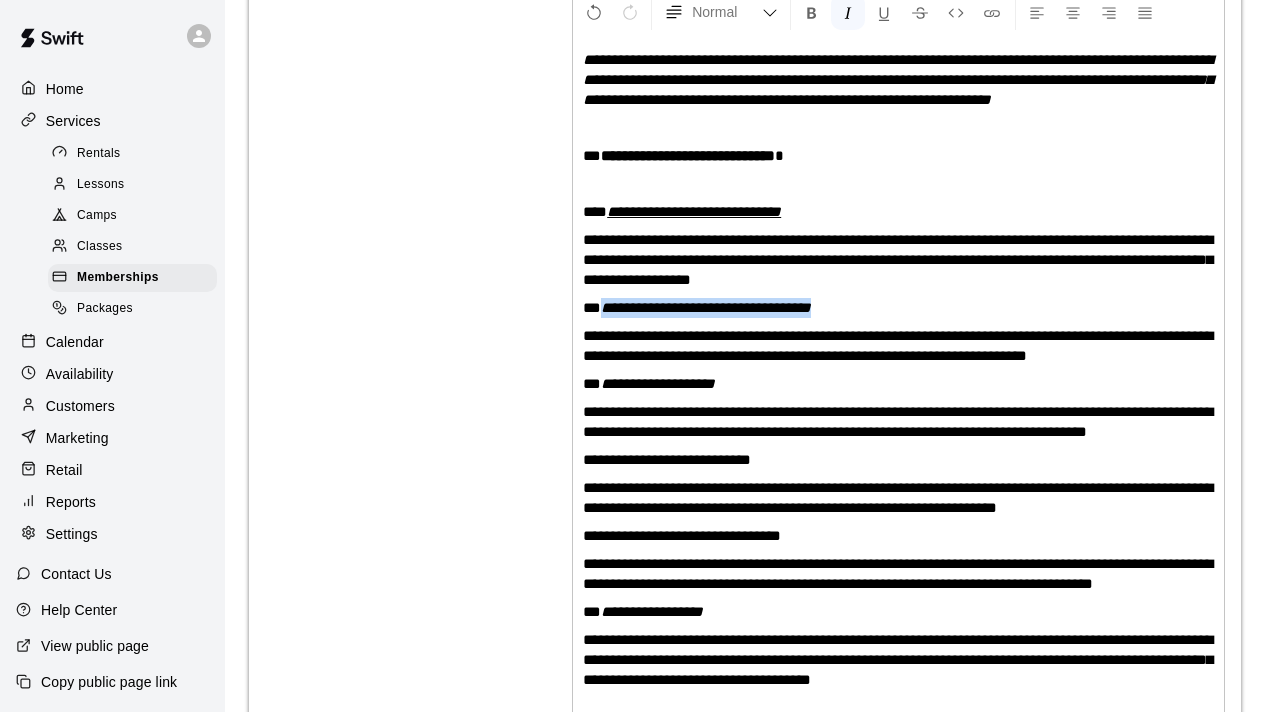 drag, startPoint x: 865, startPoint y: 325, endPoint x: 603, endPoint y: 322, distance: 262.01718 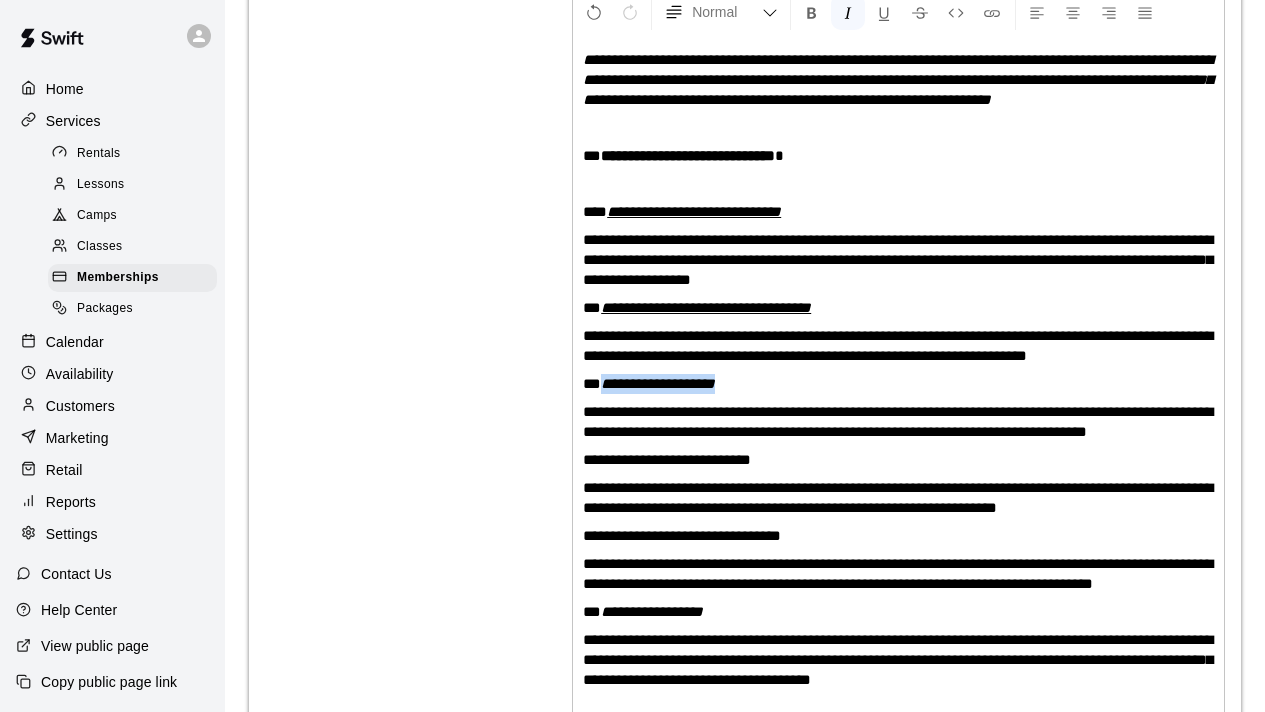 drag, startPoint x: 750, startPoint y: 403, endPoint x: 602, endPoint y: 407, distance: 148.05405 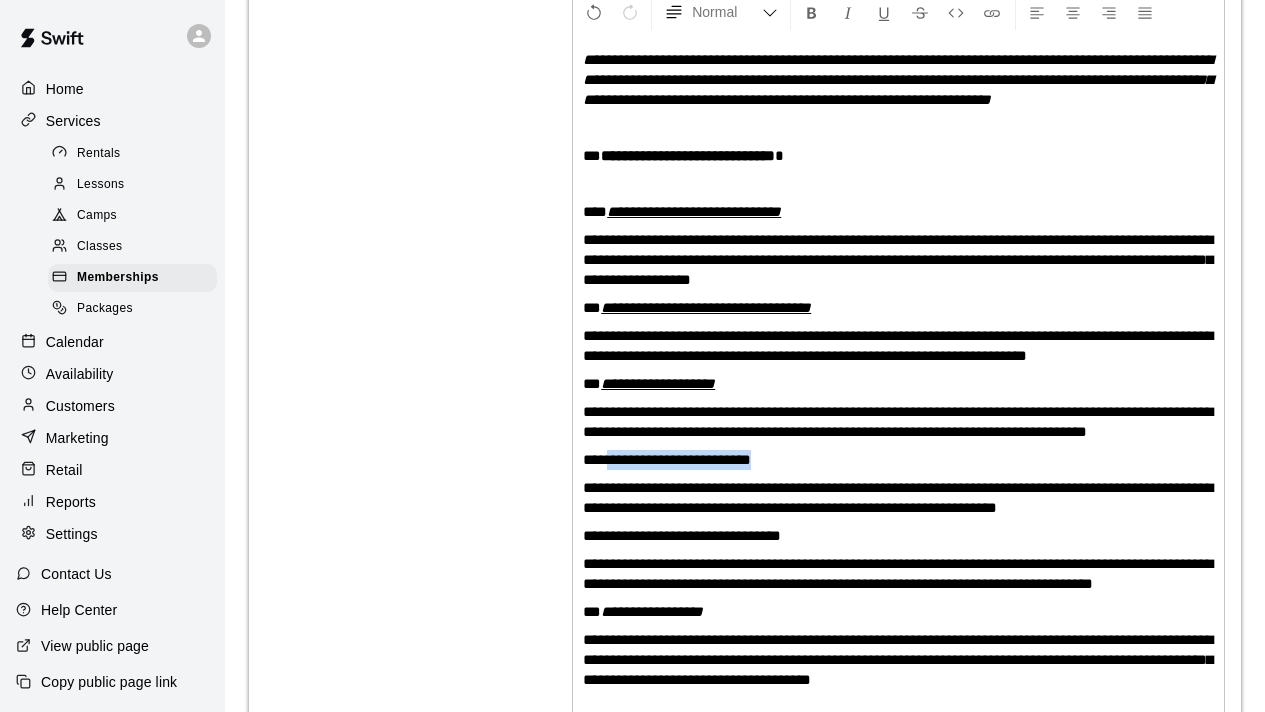 drag, startPoint x: 804, startPoint y: 500, endPoint x: 601, endPoint y: 503, distance: 203.02217 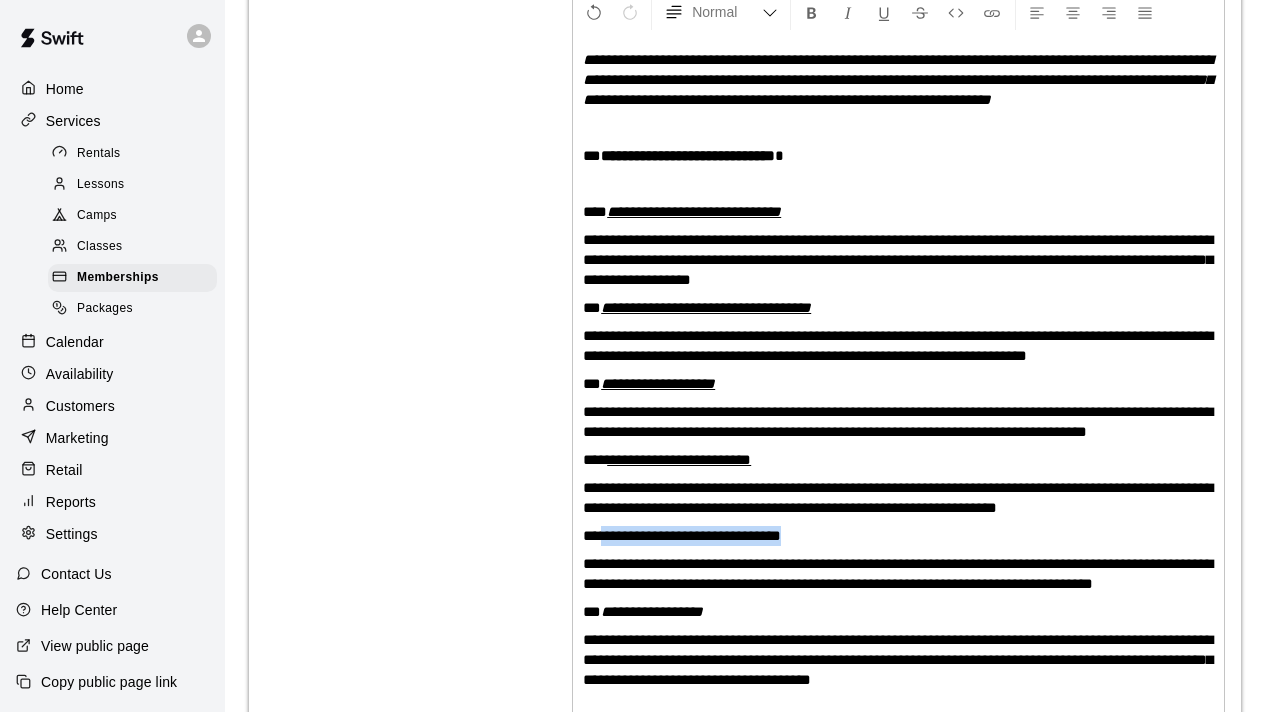 drag, startPoint x: 828, startPoint y: 576, endPoint x: 604, endPoint y: 576, distance: 224 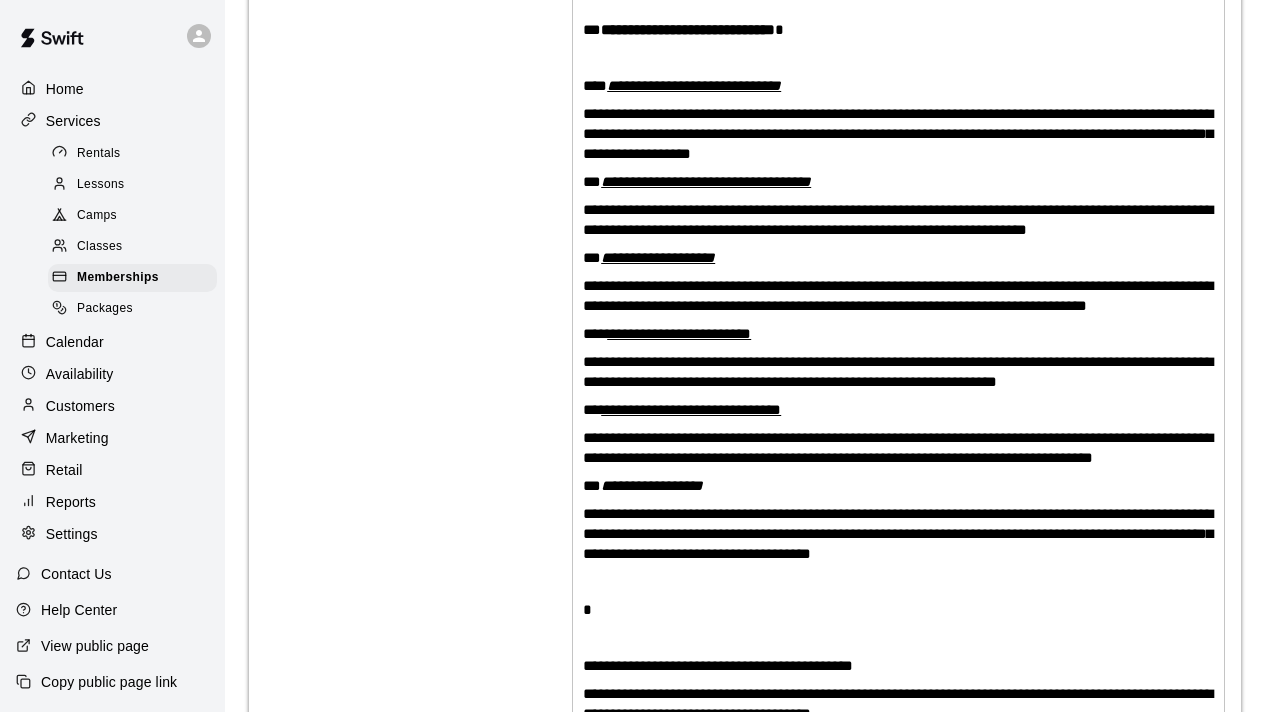 scroll, scrollTop: 604, scrollLeft: 0, axis: vertical 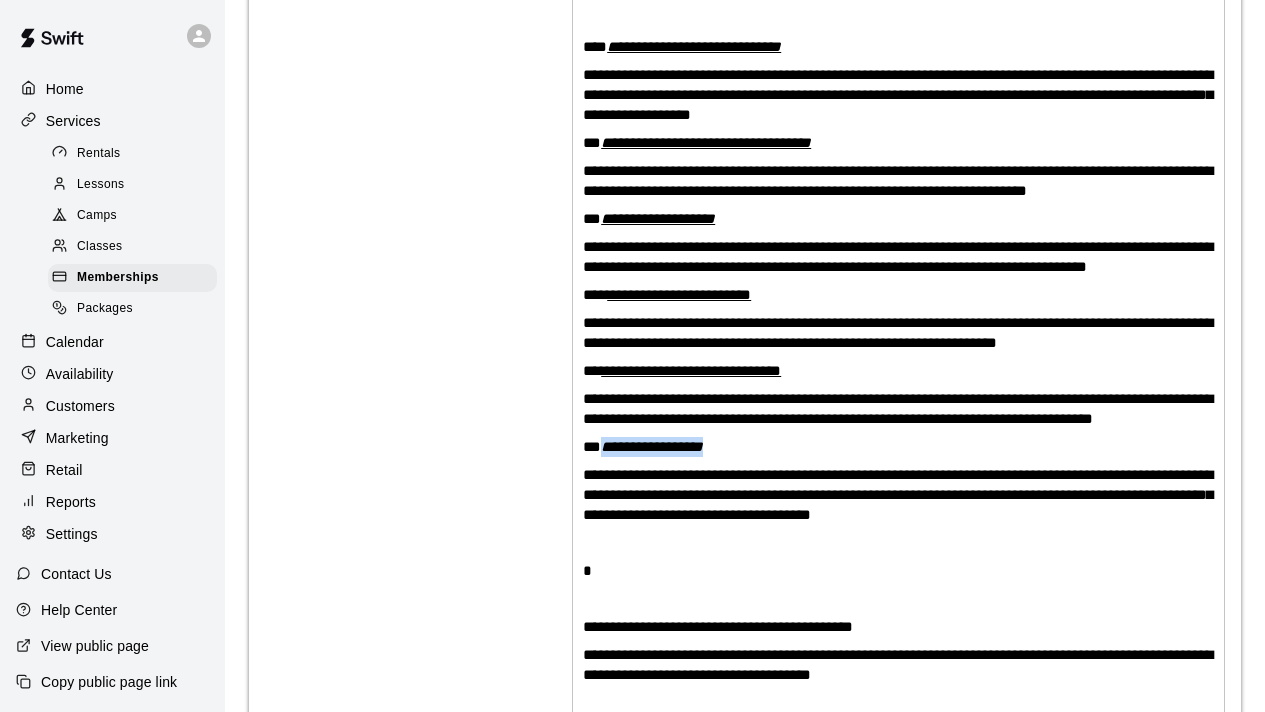 drag, startPoint x: 733, startPoint y: 503, endPoint x: 603, endPoint y: 505, distance: 130.01538 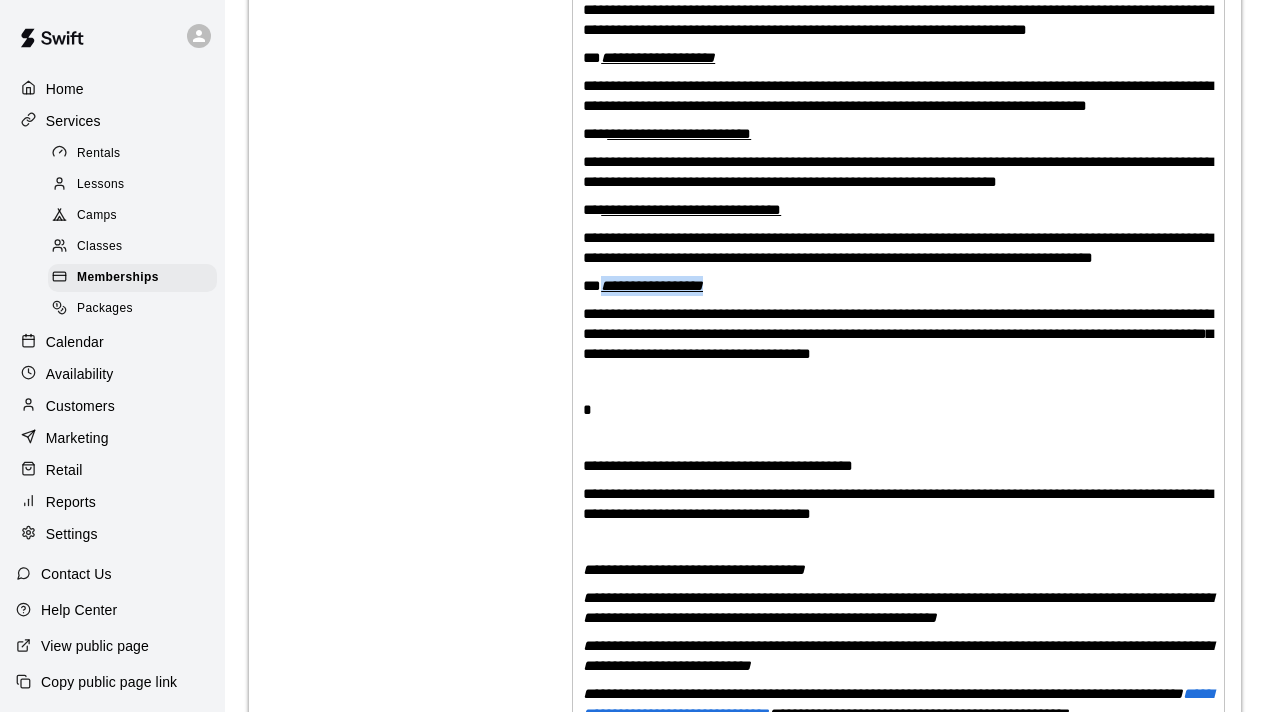scroll, scrollTop: 768, scrollLeft: 0, axis: vertical 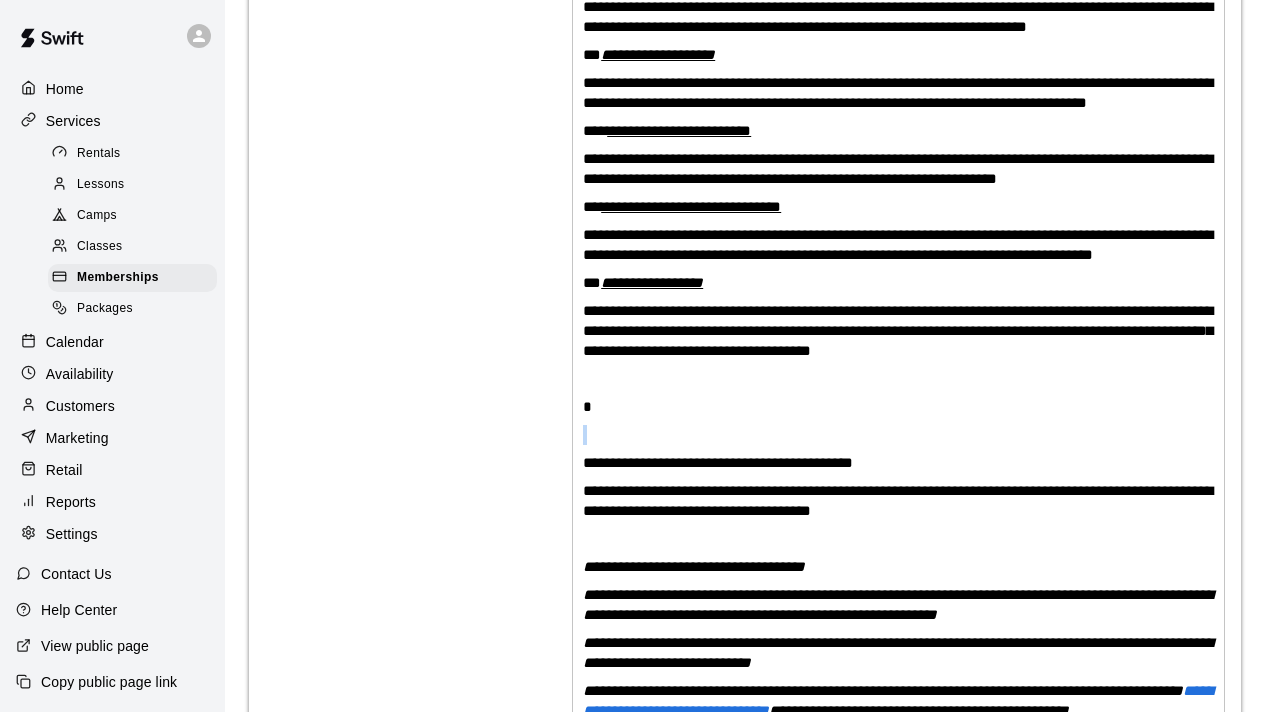 click at bounding box center [898, 435] 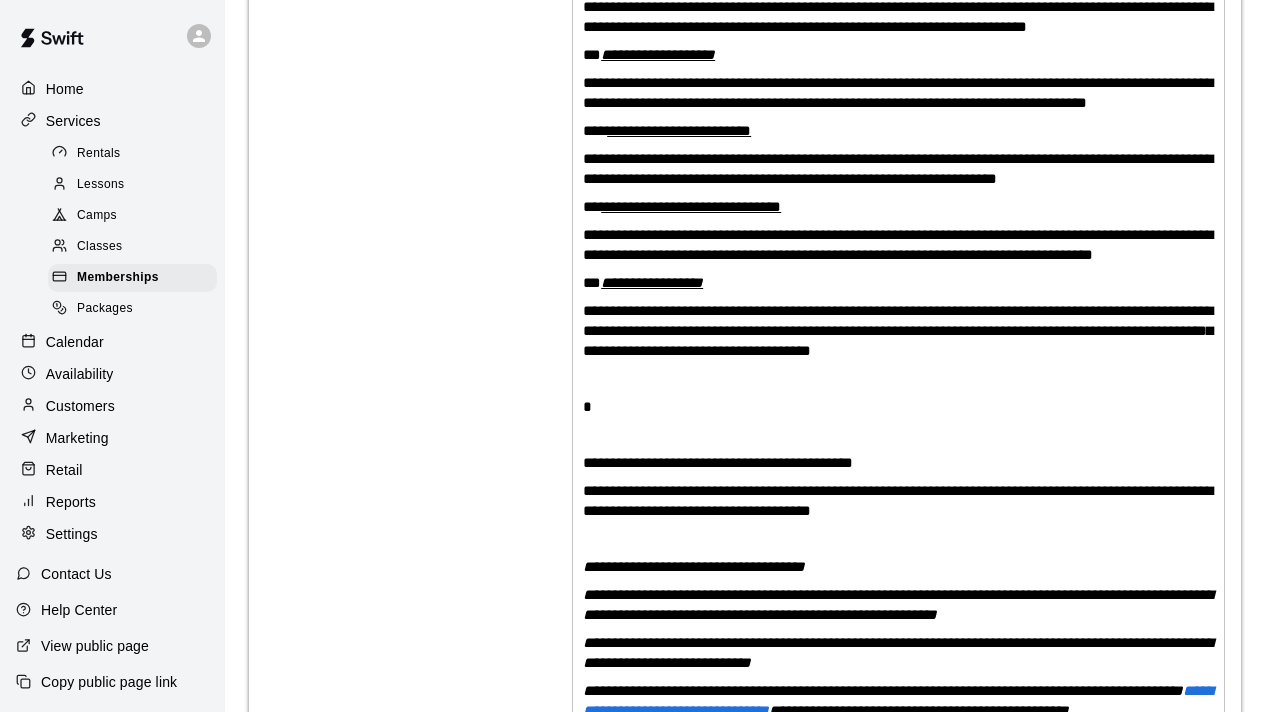 click on "**********" at bounding box center (898, 221) 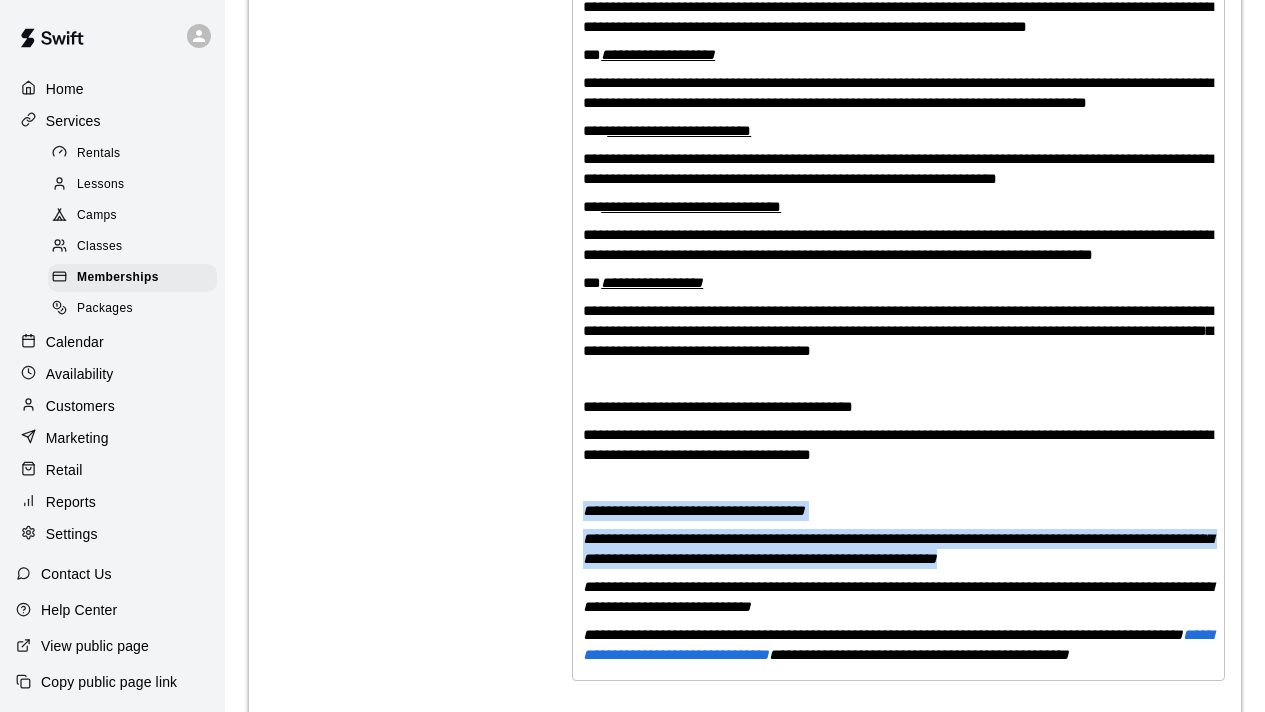 drag, startPoint x: 1120, startPoint y: 619, endPoint x: 572, endPoint y: 561, distance: 551.0608 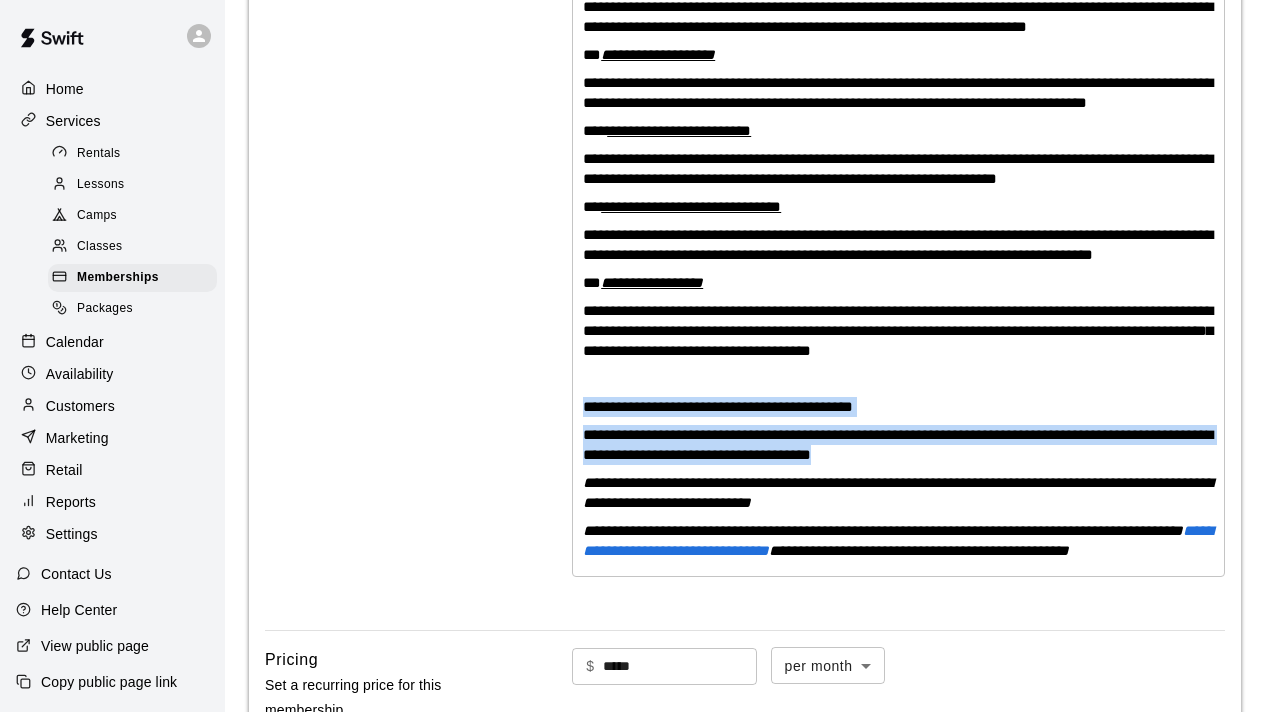 drag, startPoint x: 967, startPoint y: 516, endPoint x: 584, endPoint y: 464, distance: 386.51392 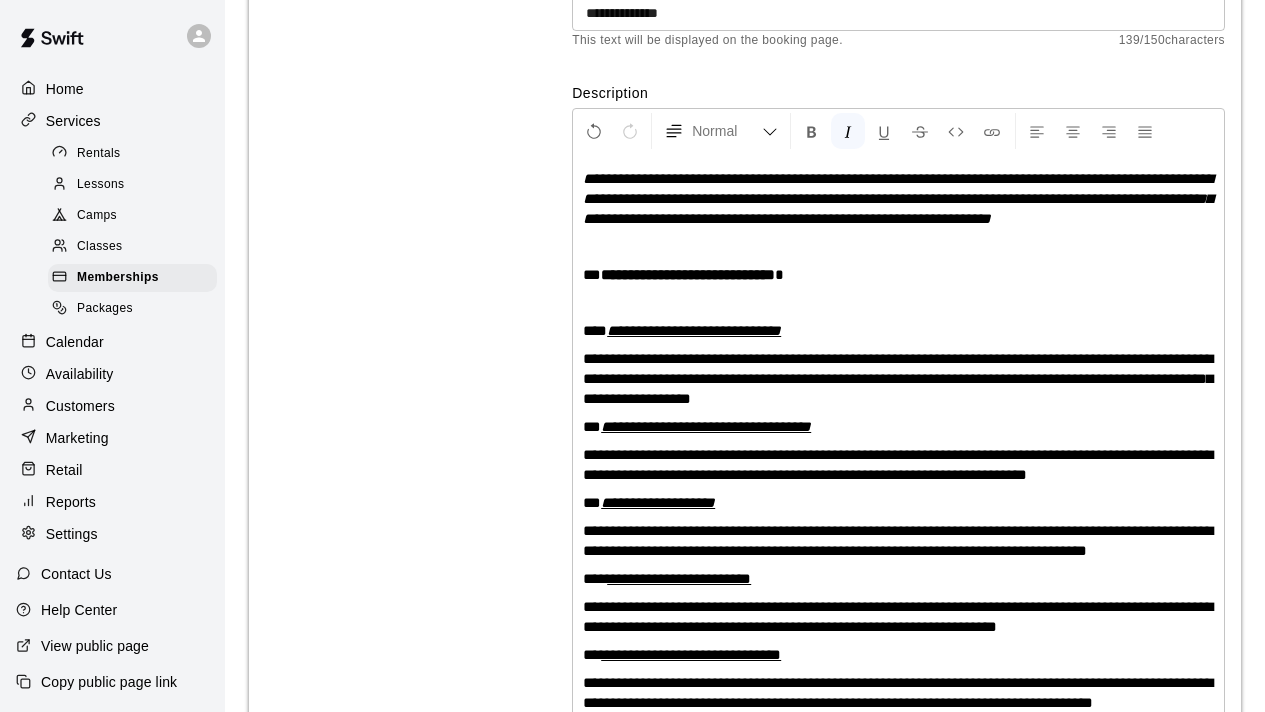 scroll, scrollTop: 318, scrollLeft: 0, axis: vertical 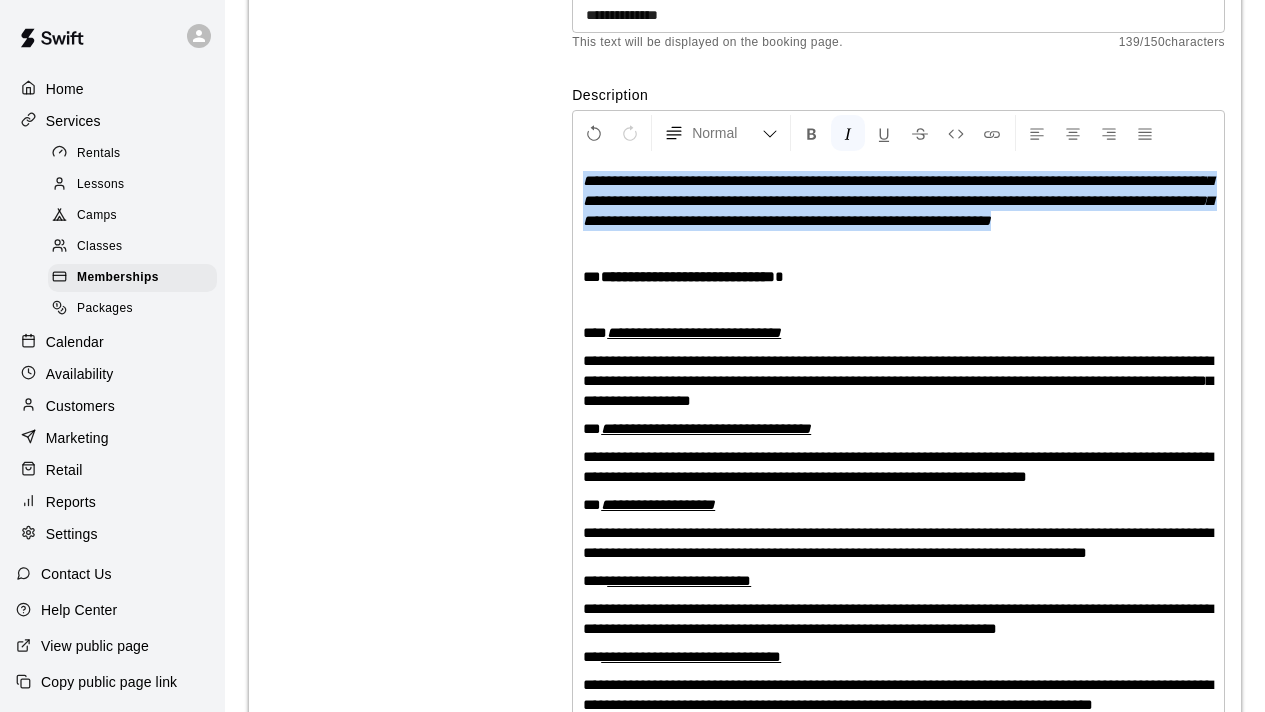 drag, startPoint x: 693, startPoint y: 242, endPoint x: 562, endPoint y: 180, distance: 144.93102 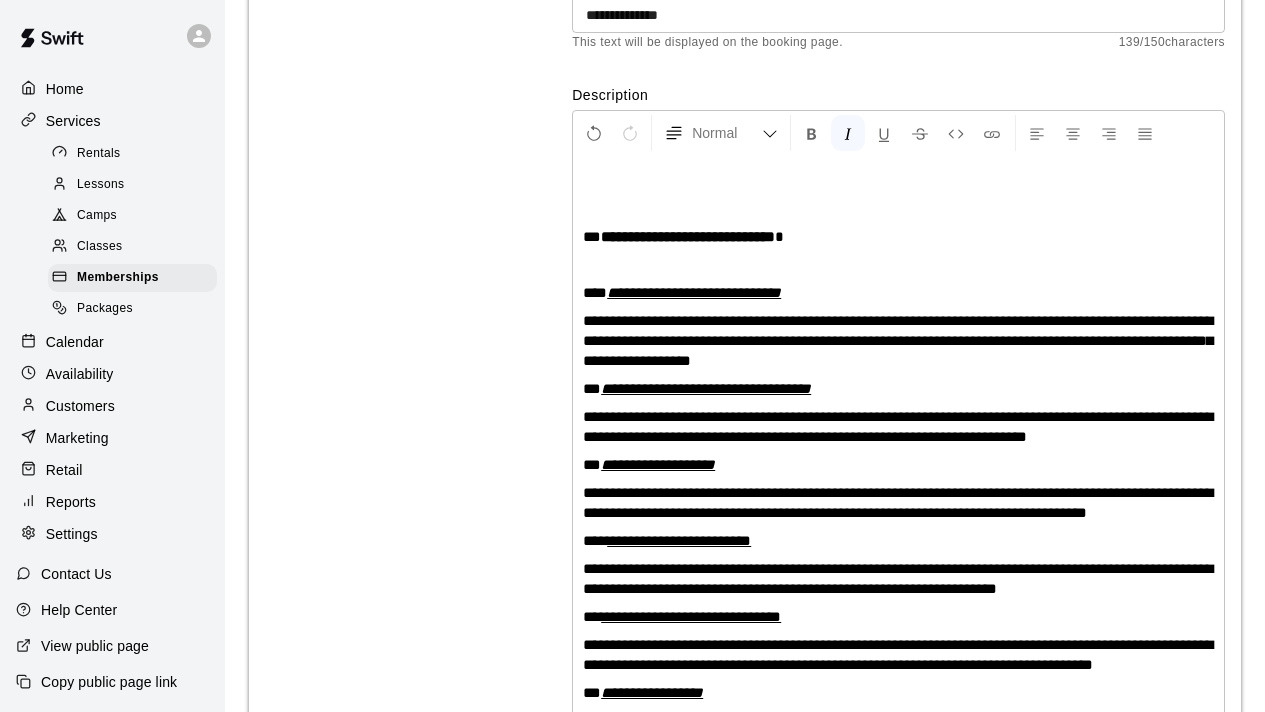 click at bounding box center (898, 265) 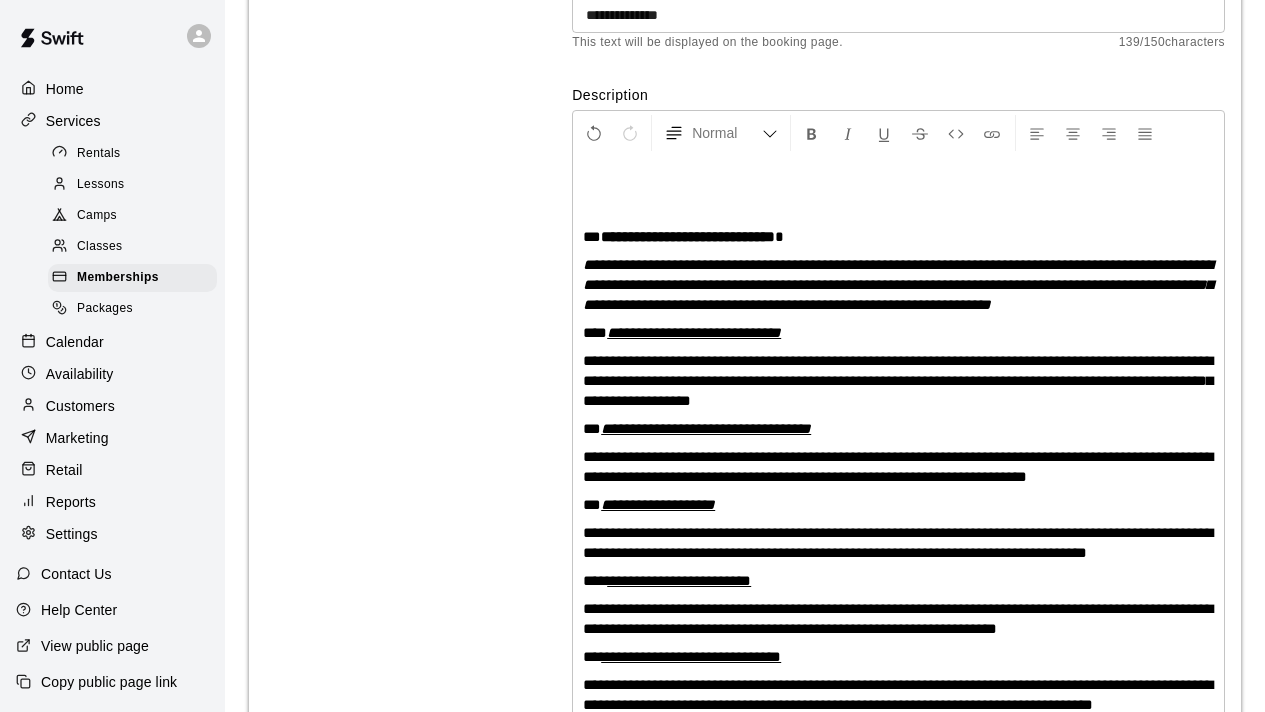 click on "**********" at bounding box center (898, 591) 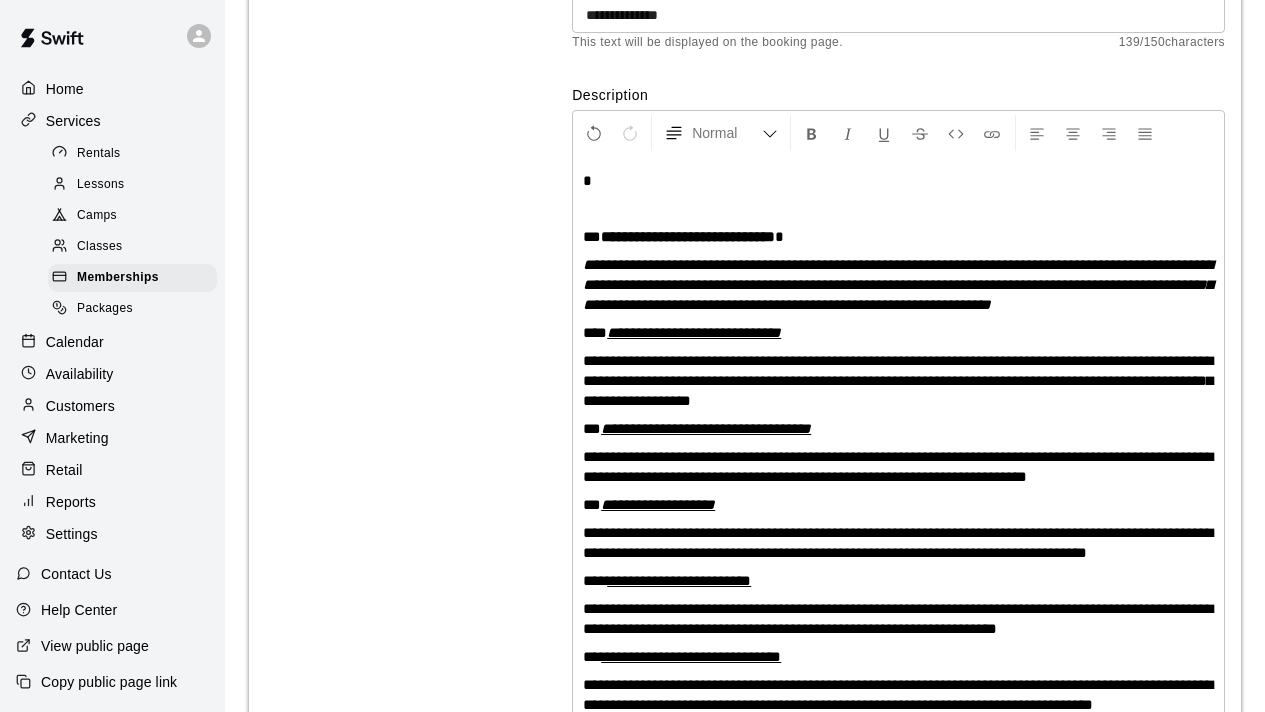 type 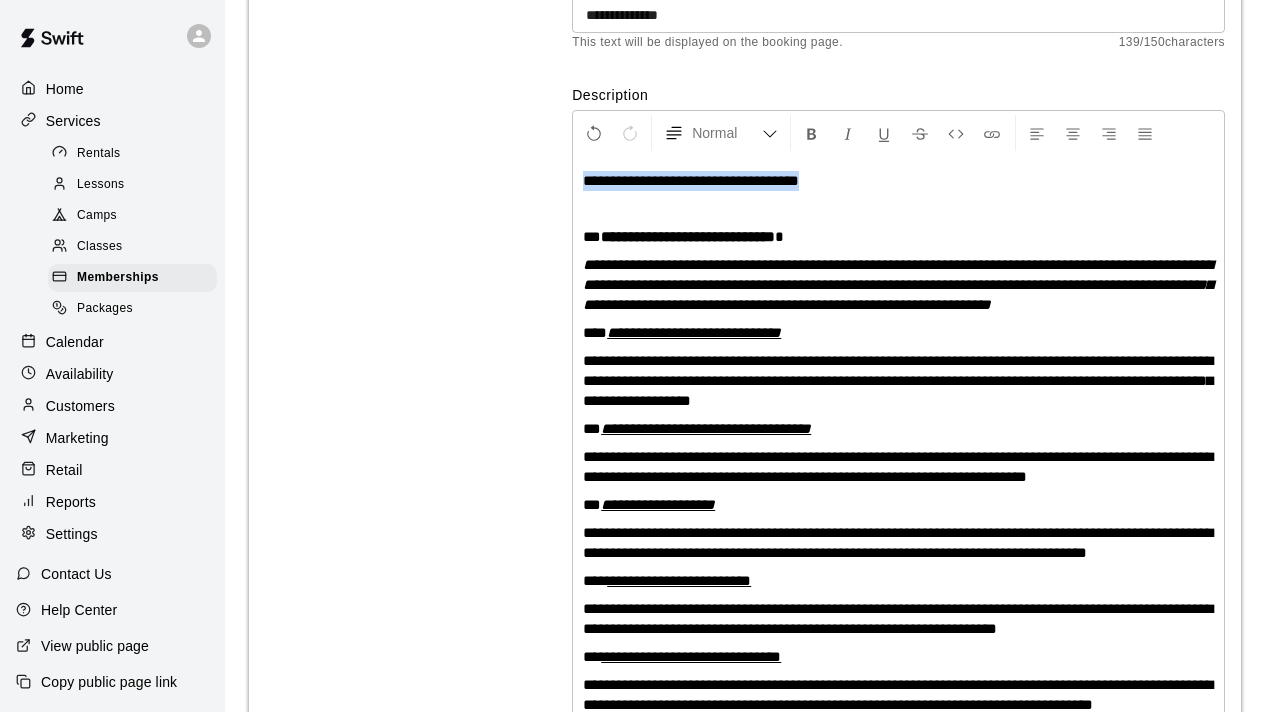 drag, startPoint x: 872, startPoint y: 180, endPoint x: 576, endPoint y: 172, distance: 296.1081 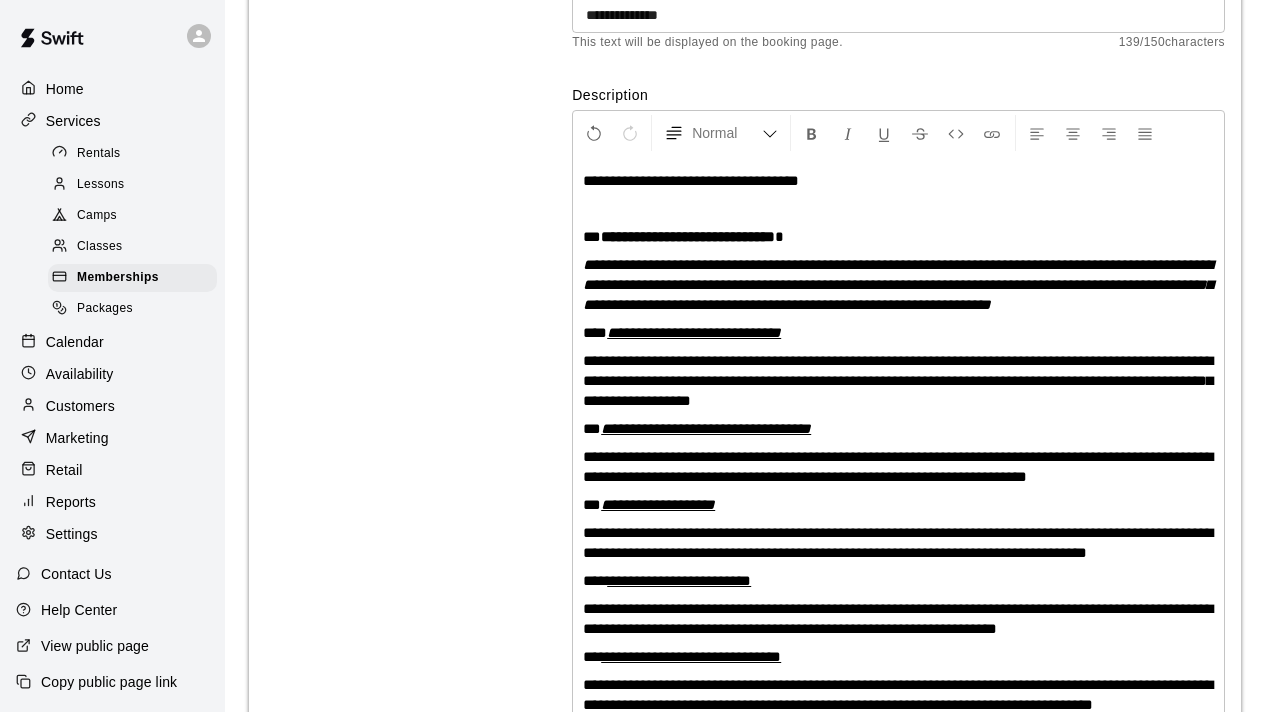 click on "**********" at bounding box center (898, 591) 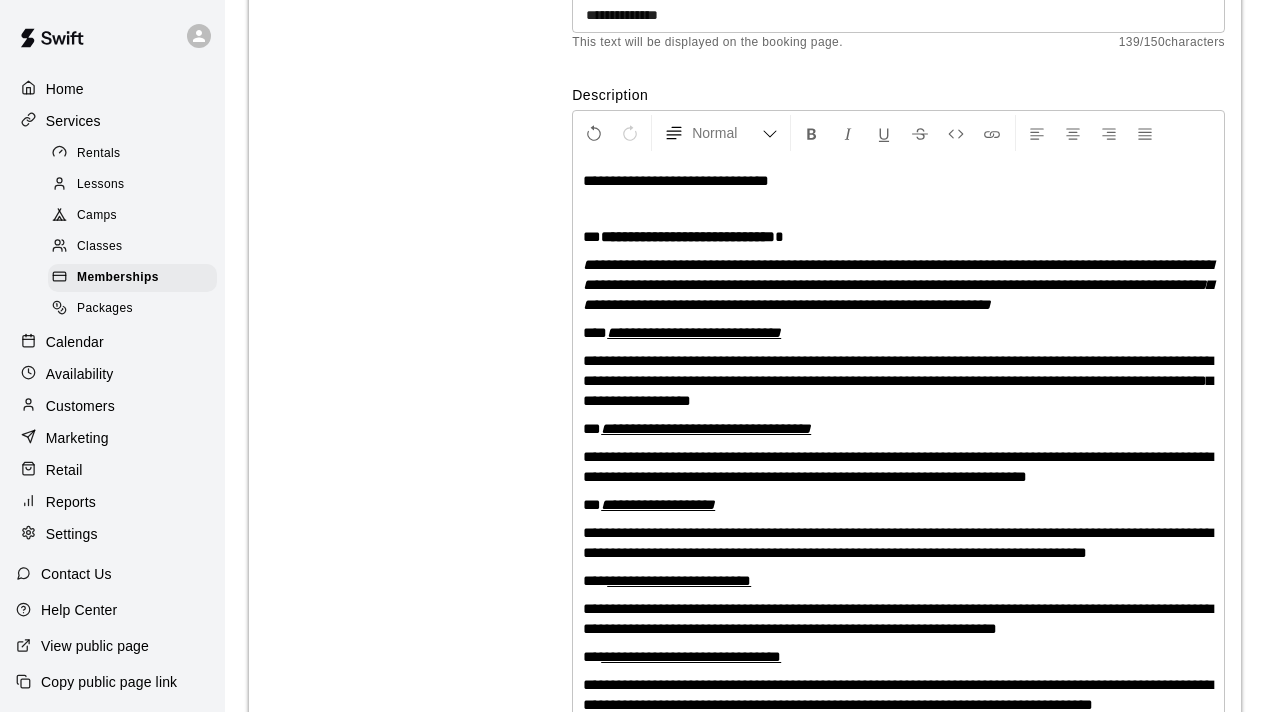 click on "**********" at bounding box center (898, 181) 